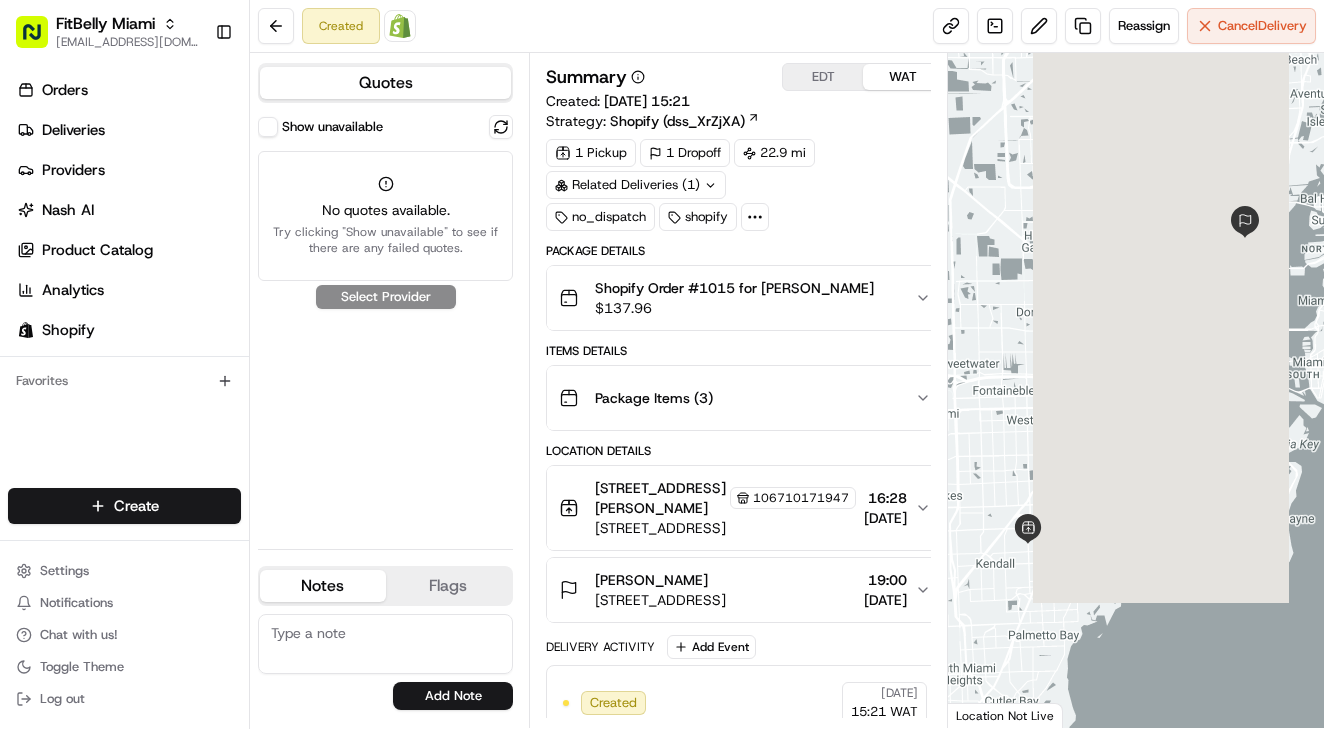 scroll, scrollTop: 0, scrollLeft: 0, axis: both 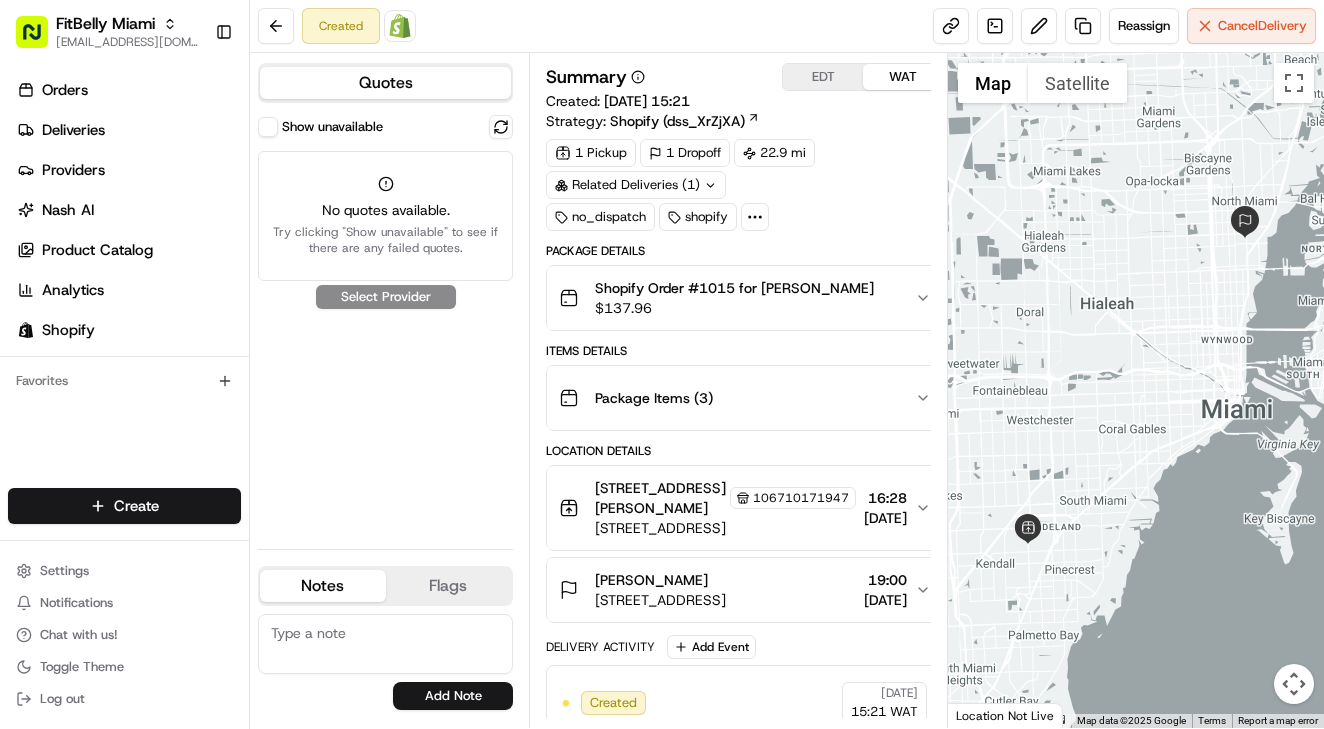 click on "Show unavailable" at bounding box center [268, 127] 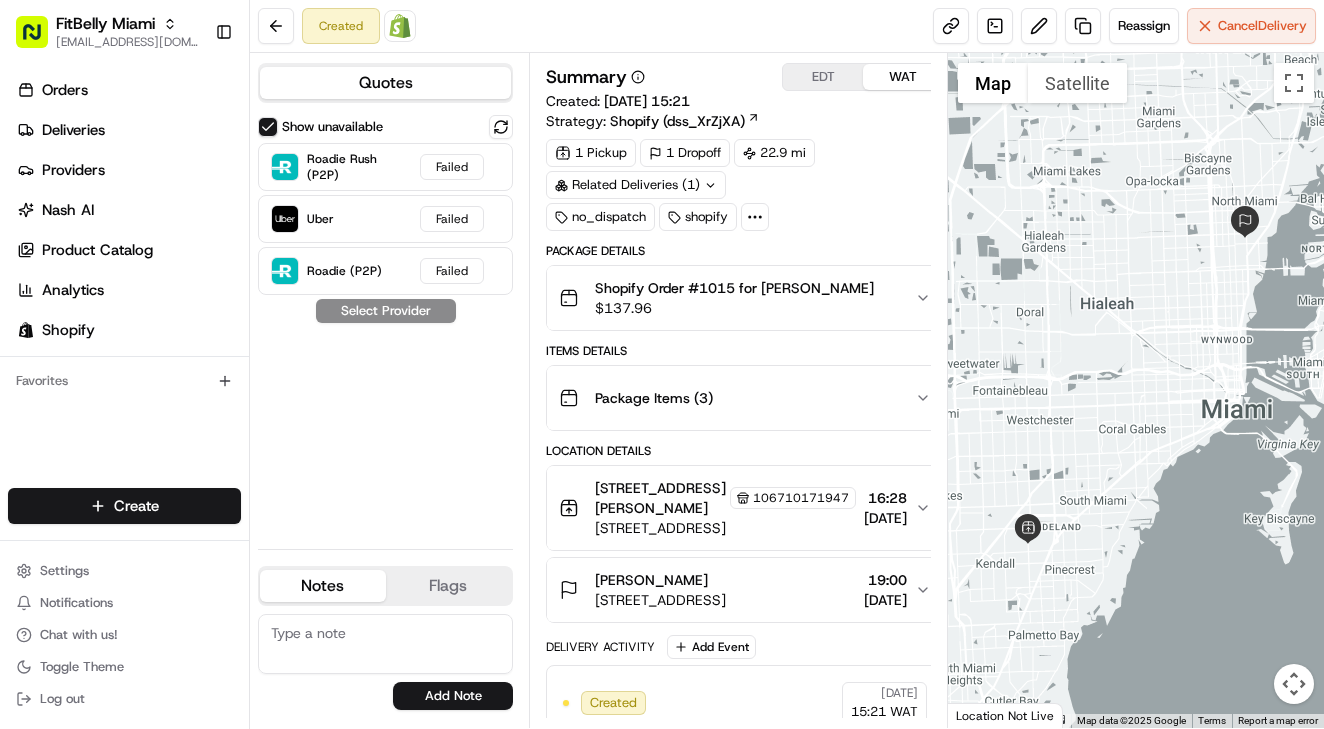 click on "Shopify (dss_XrZjXA)" at bounding box center [677, 121] 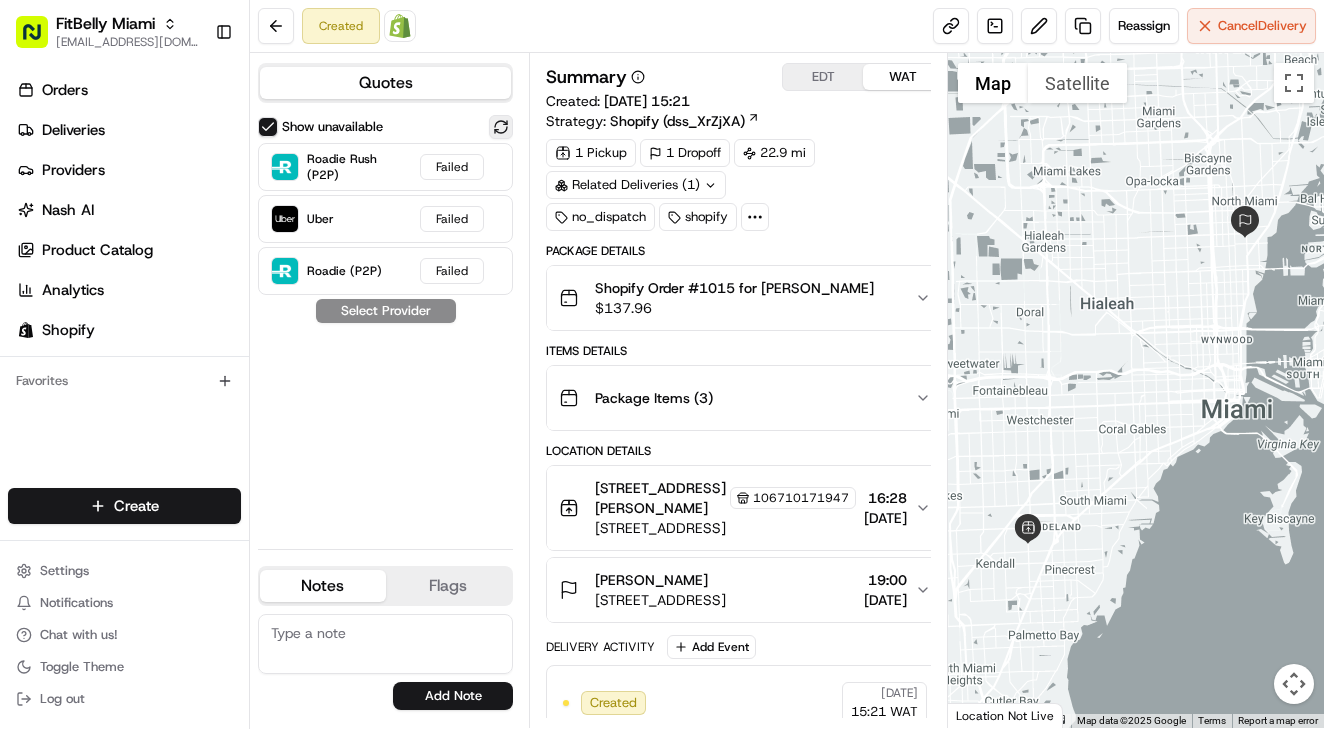 click at bounding box center [501, 127] 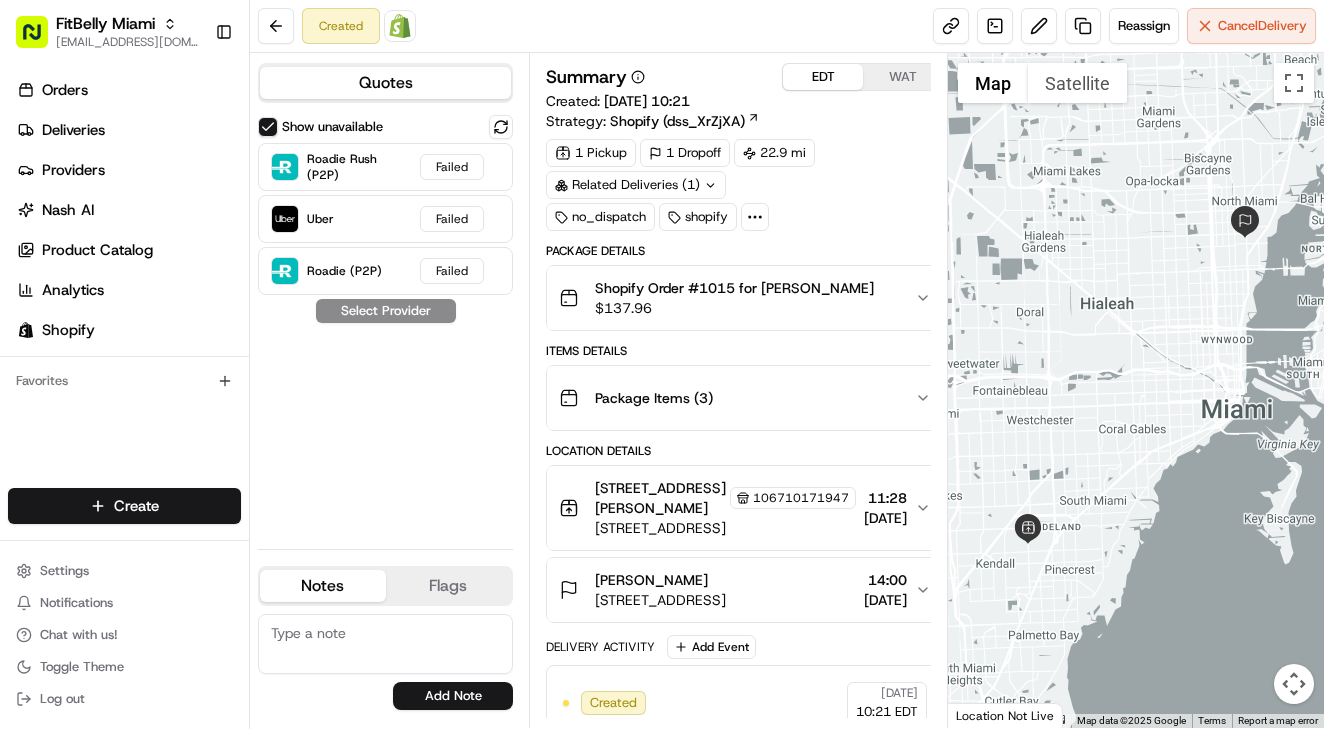 click on "EDT" at bounding box center (823, 77) 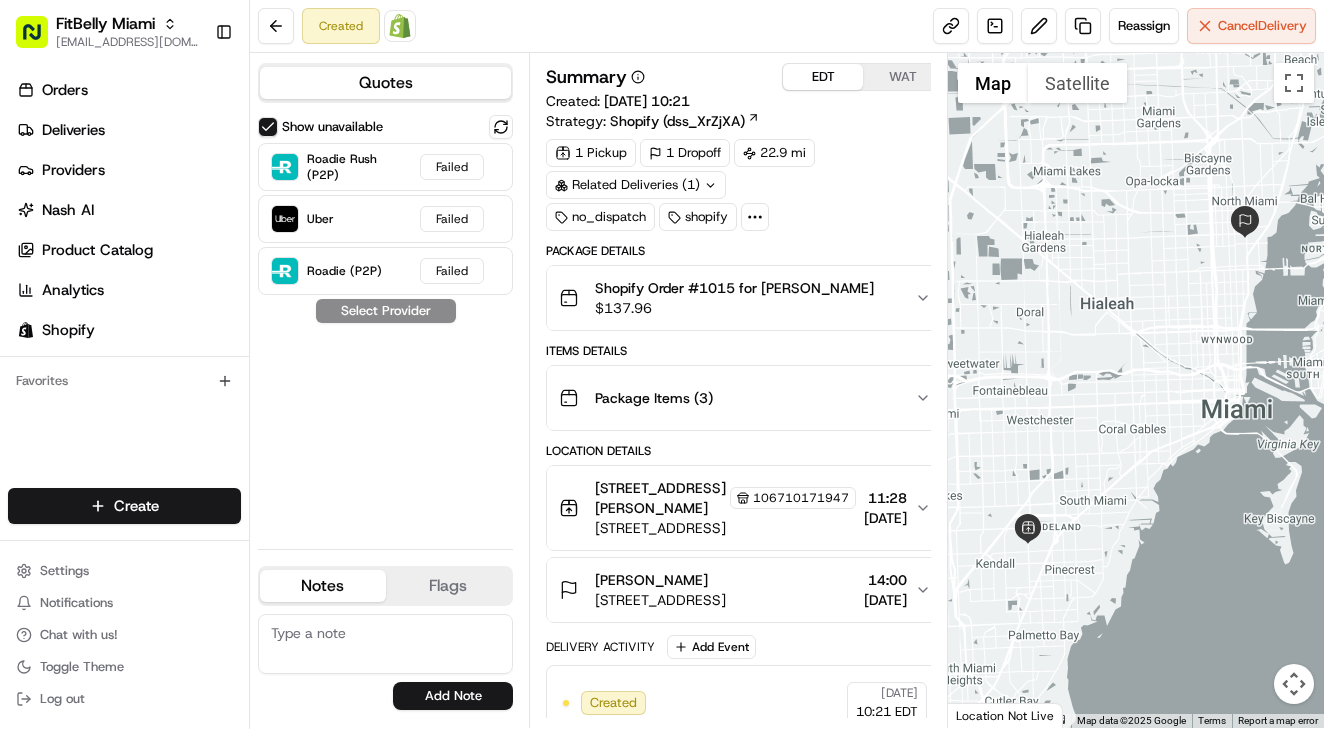 click on "9880 SW 87th Ave Lucero Salinas 106710171947 9880 SW 87th Ave, Miami, FL 33176, US 11:28 15/07/2025" at bounding box center [745, 508] 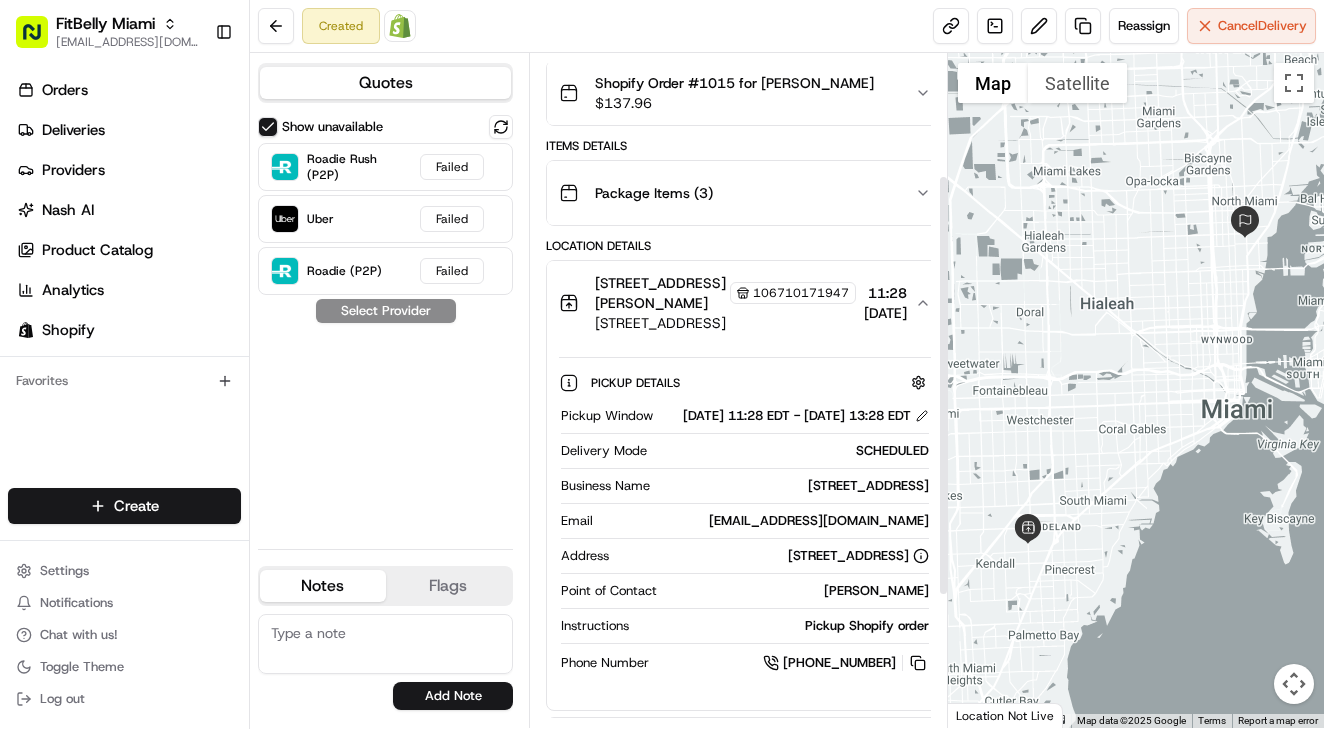 scroll, scrollTop: 214, scrollLeft: 0, axis: vertical 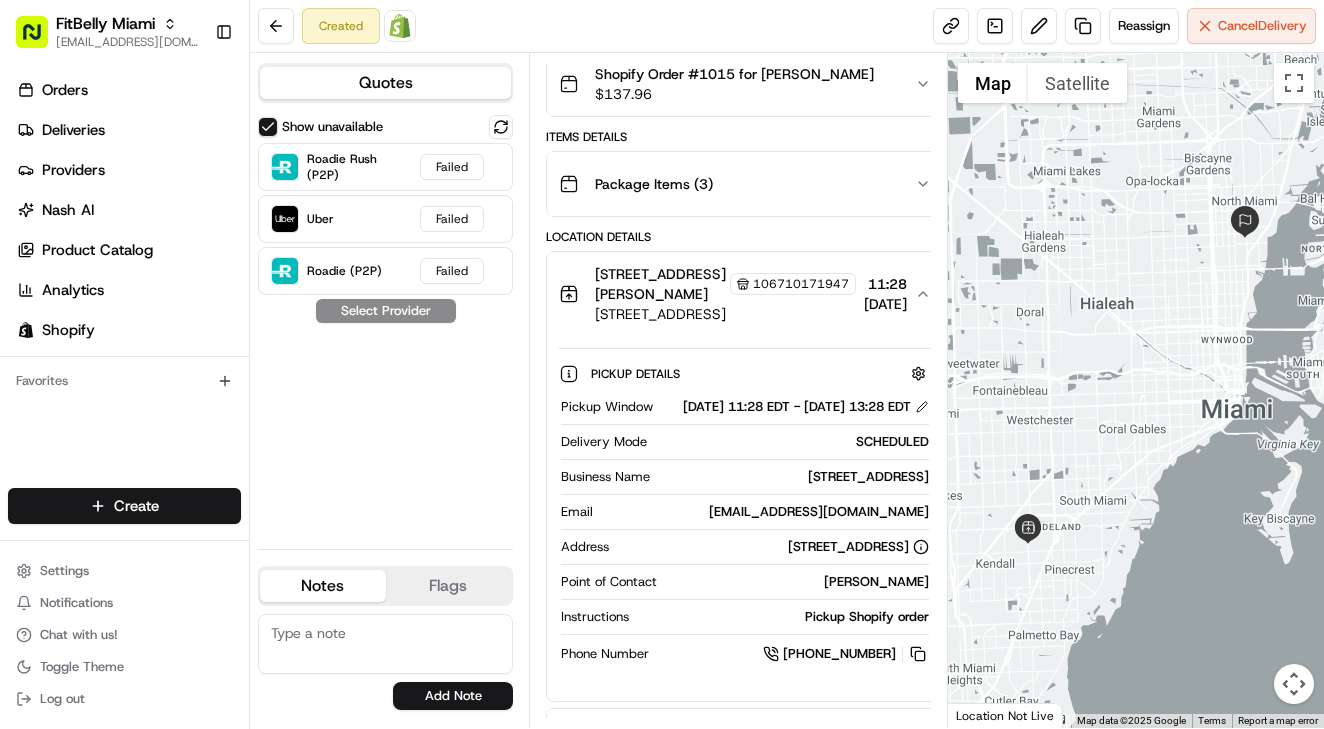 click on "[DATE]" at bounding box center [885, 304] 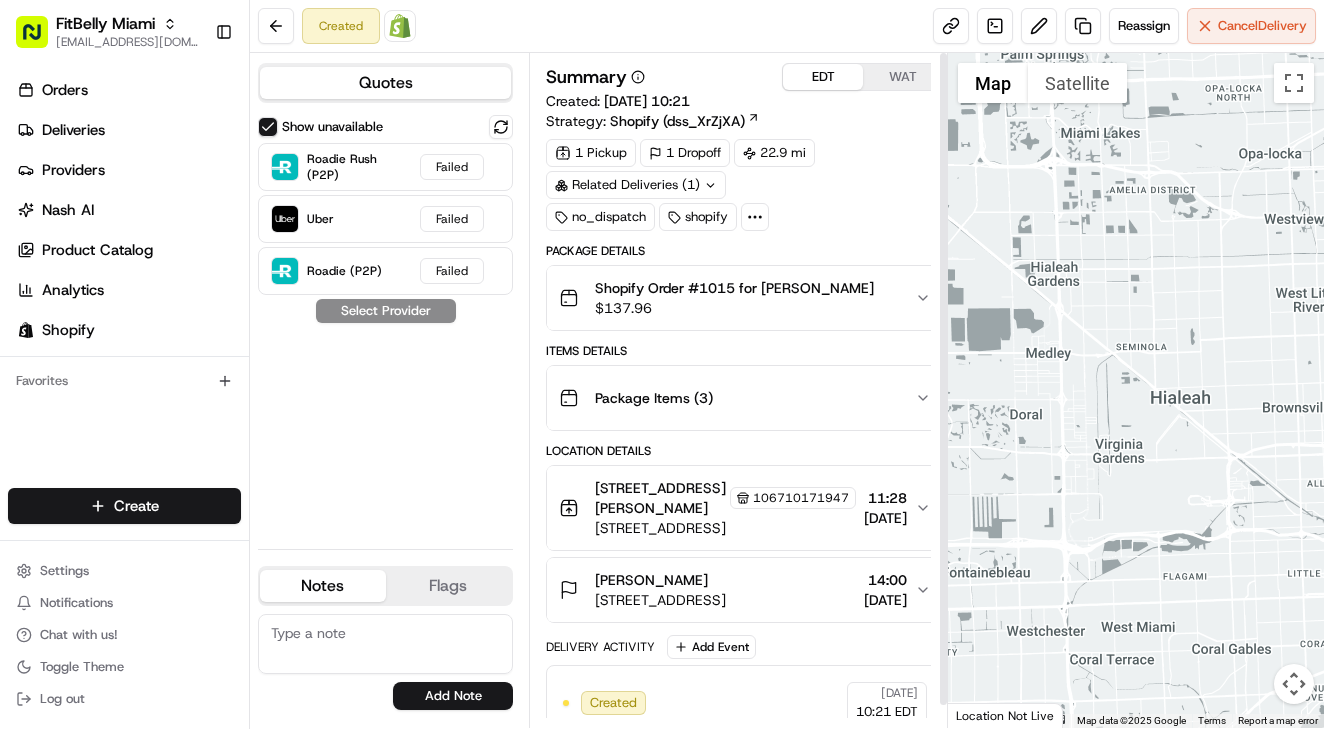 scroll, scrollTop: 0, scrollLeft: 0, axis: both 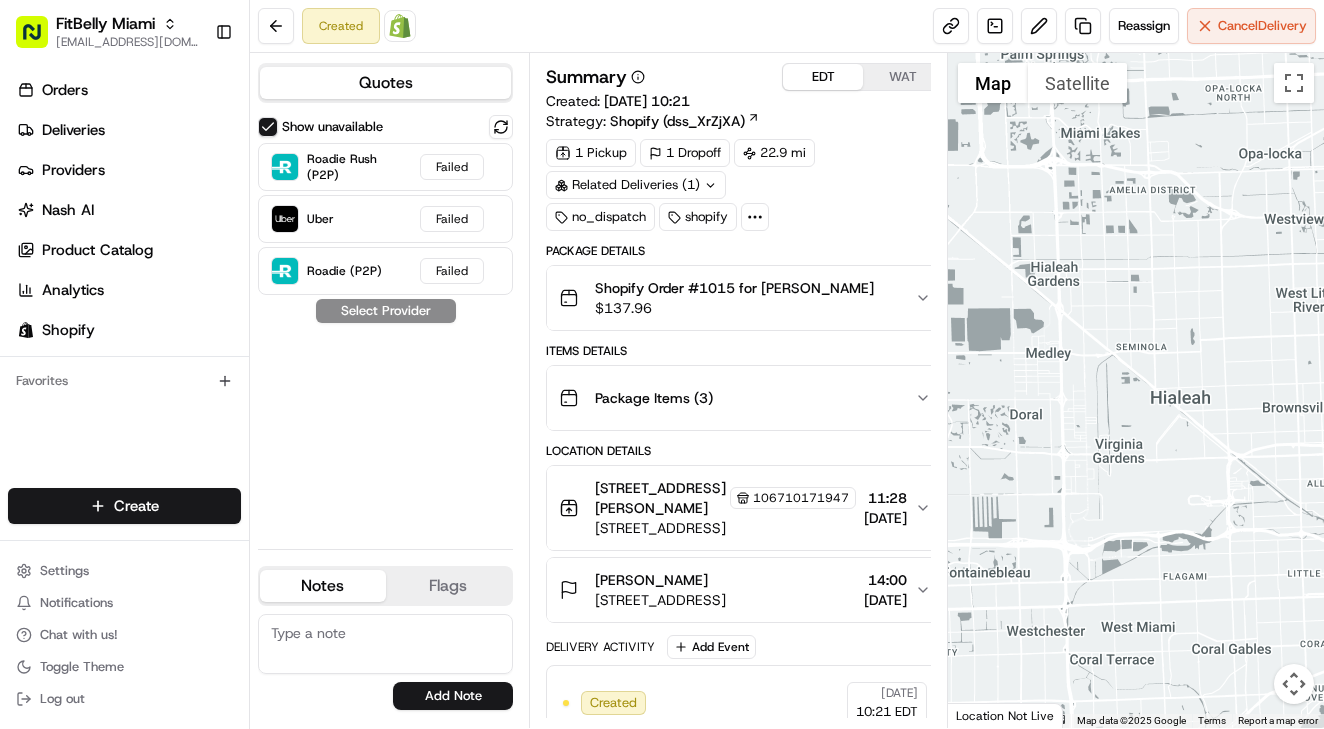 click on "Reassign" at bounding box center (1144, 26) 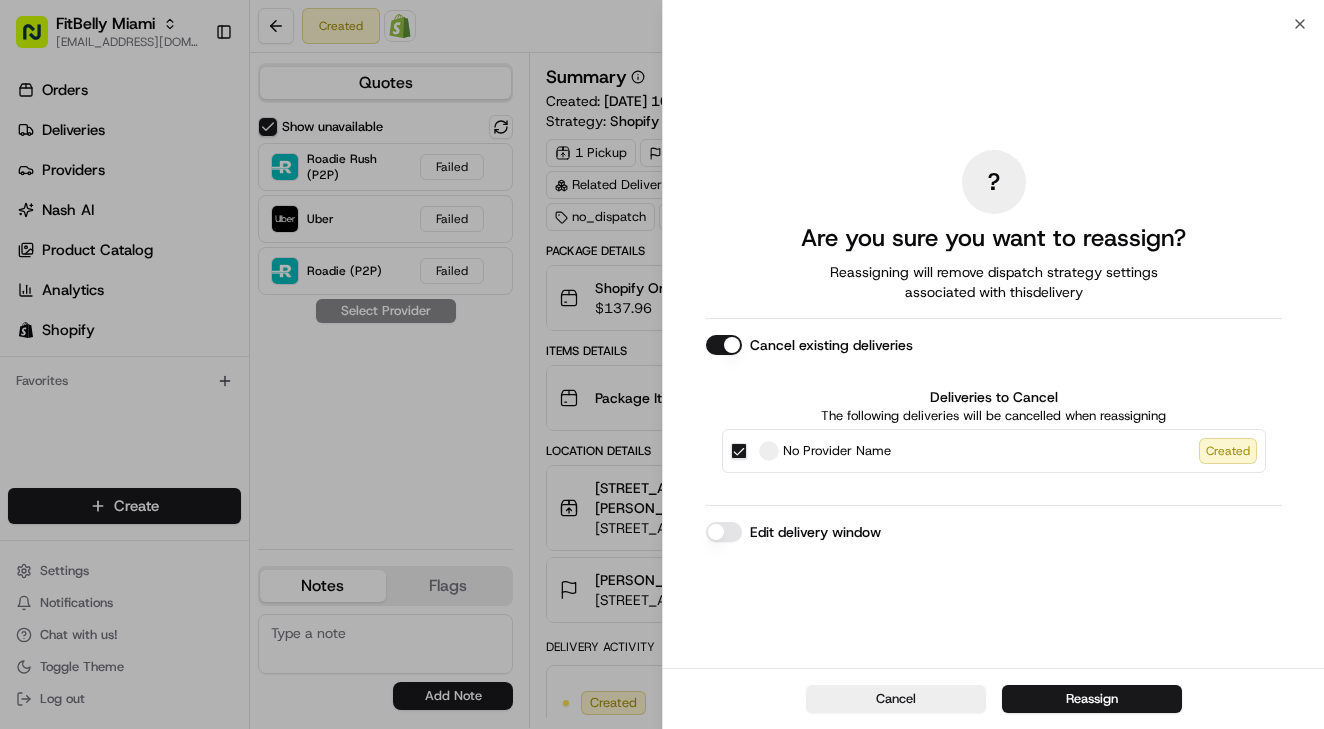 click on "Edit delivery window" at bounding box center (724, 532) 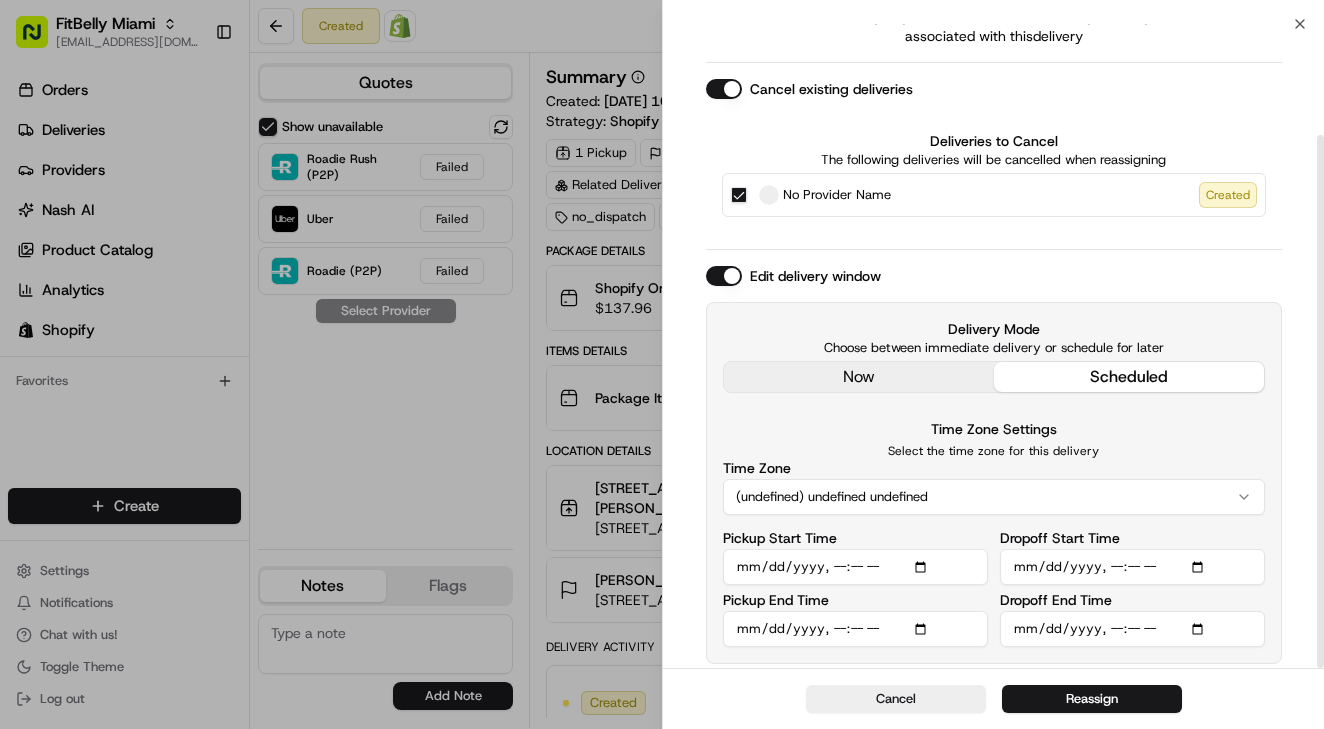 scroll, scrollTop: 134, scrollLeft: 0, axis: vertical 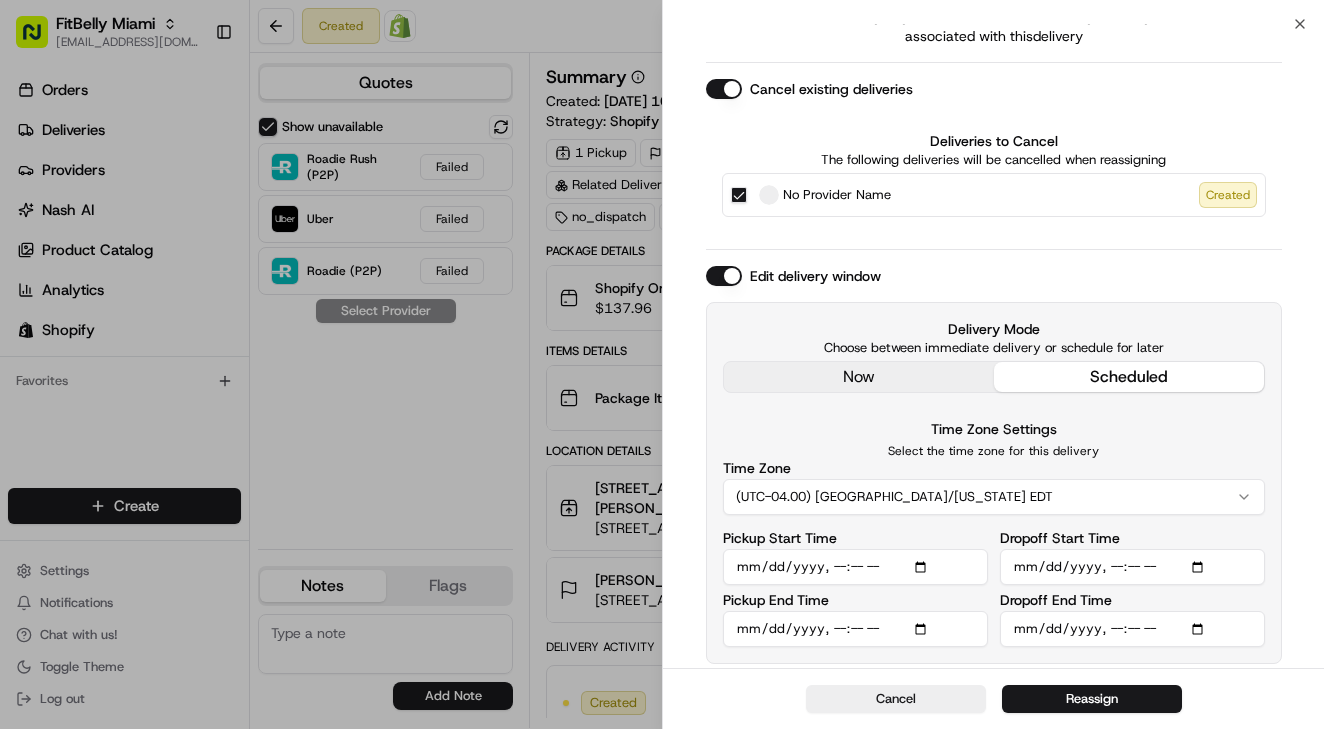 click on "Pickup Start Time" at bounding box center [855, 567] 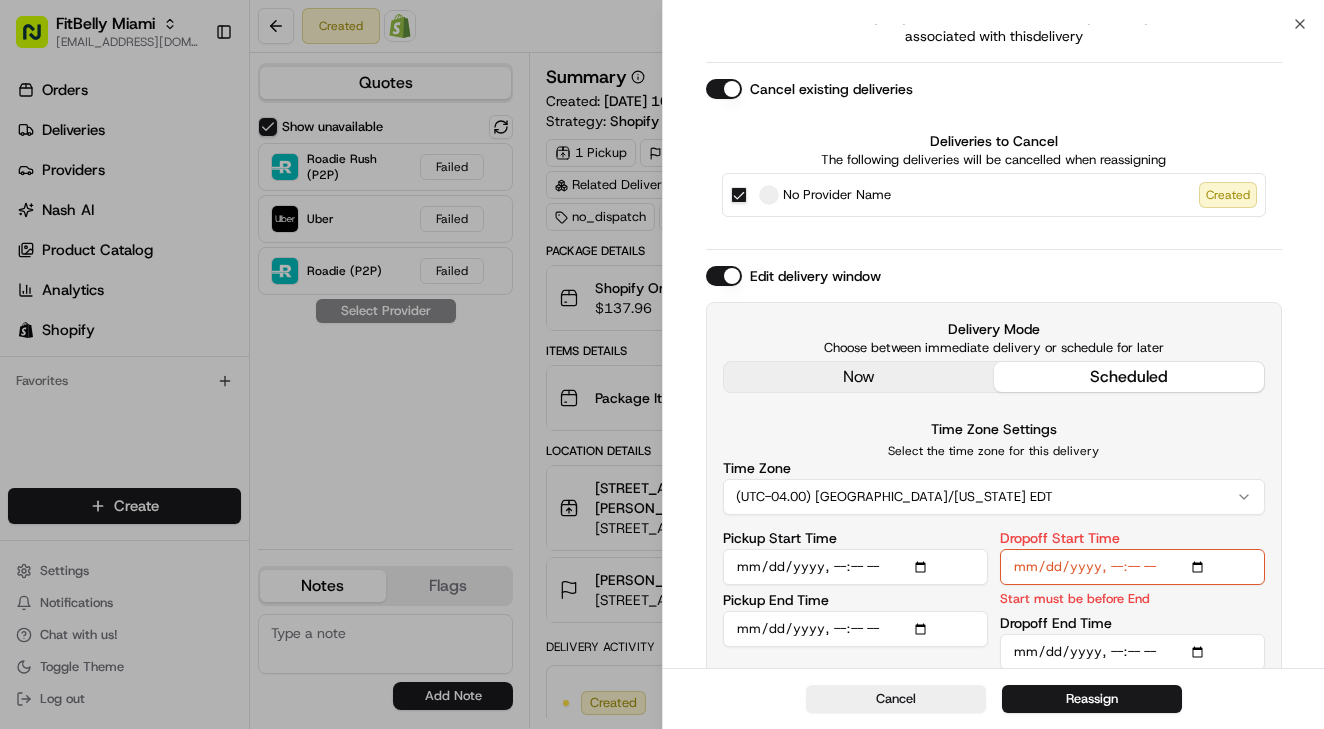 scroll, scrollTop: 157, scrollLeft: 0, axis: vertical 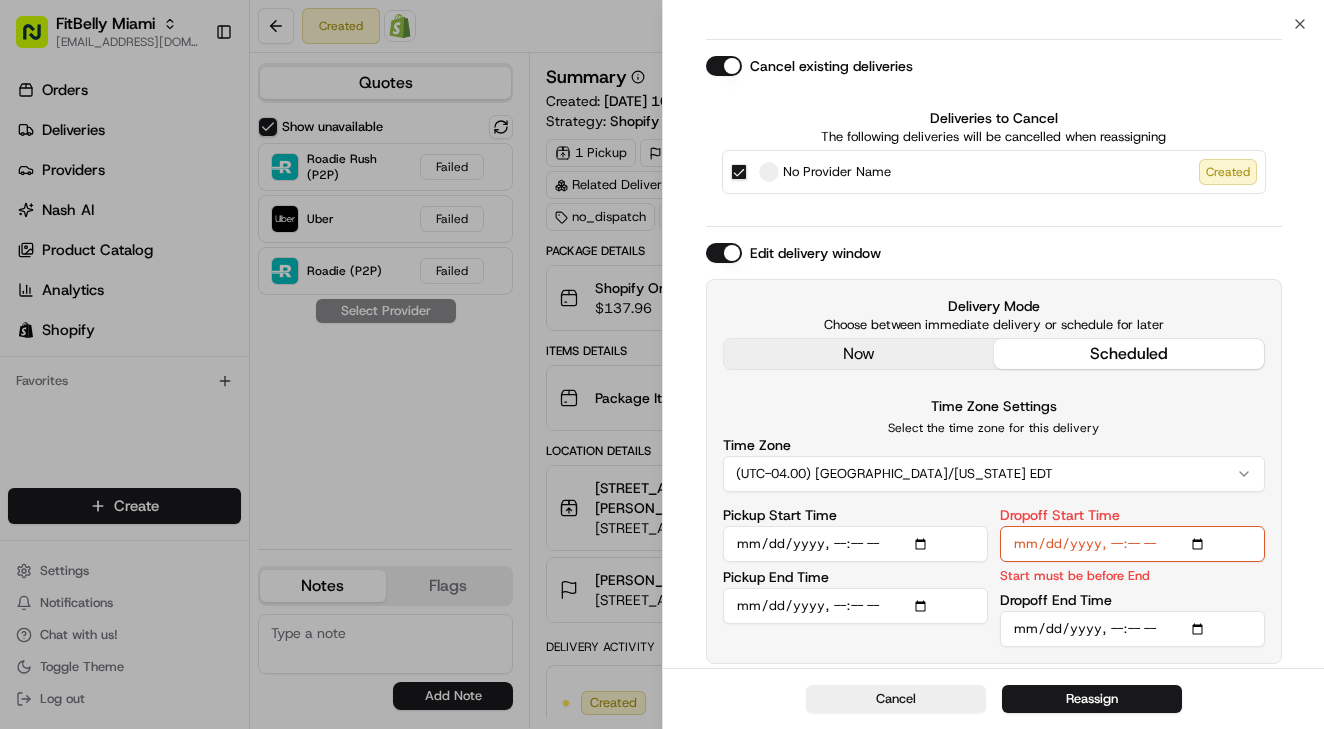 click on "Dropoff End Time" at bounding box center (1132, 629) 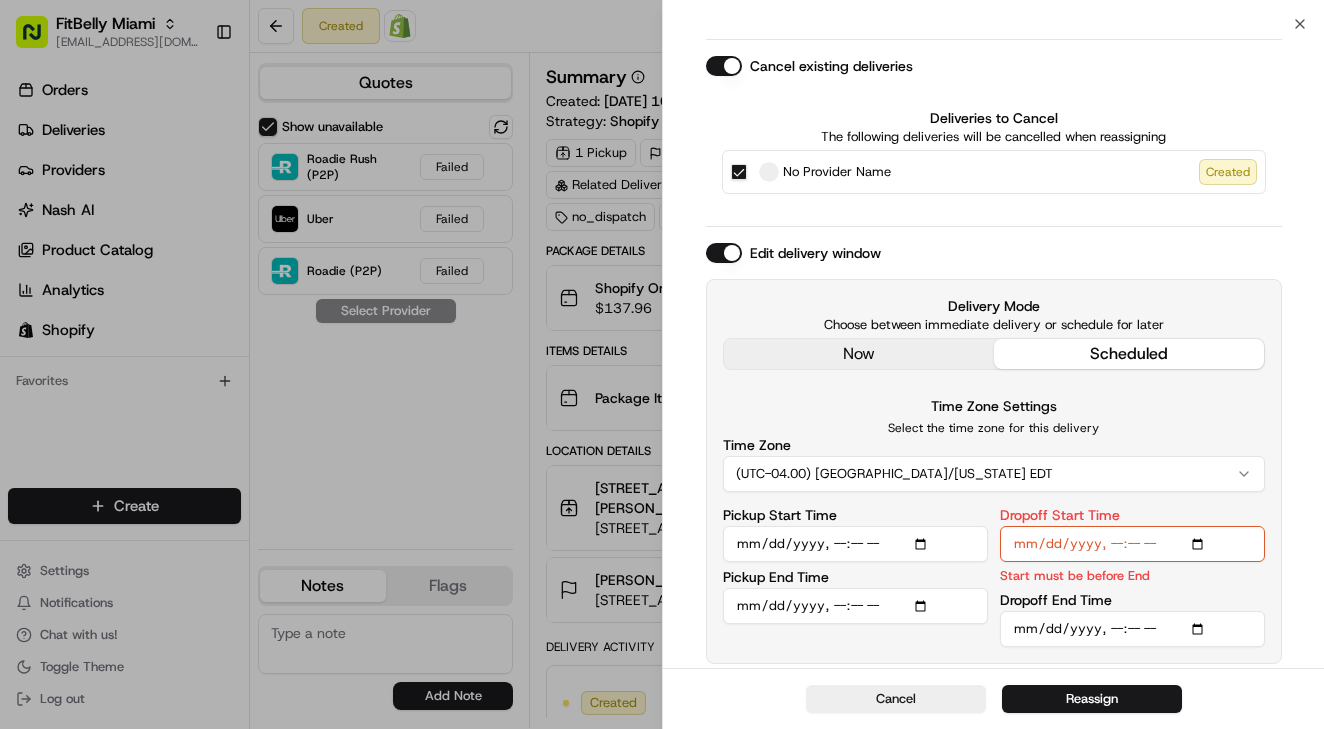 type on "2025-07-15T14:30" 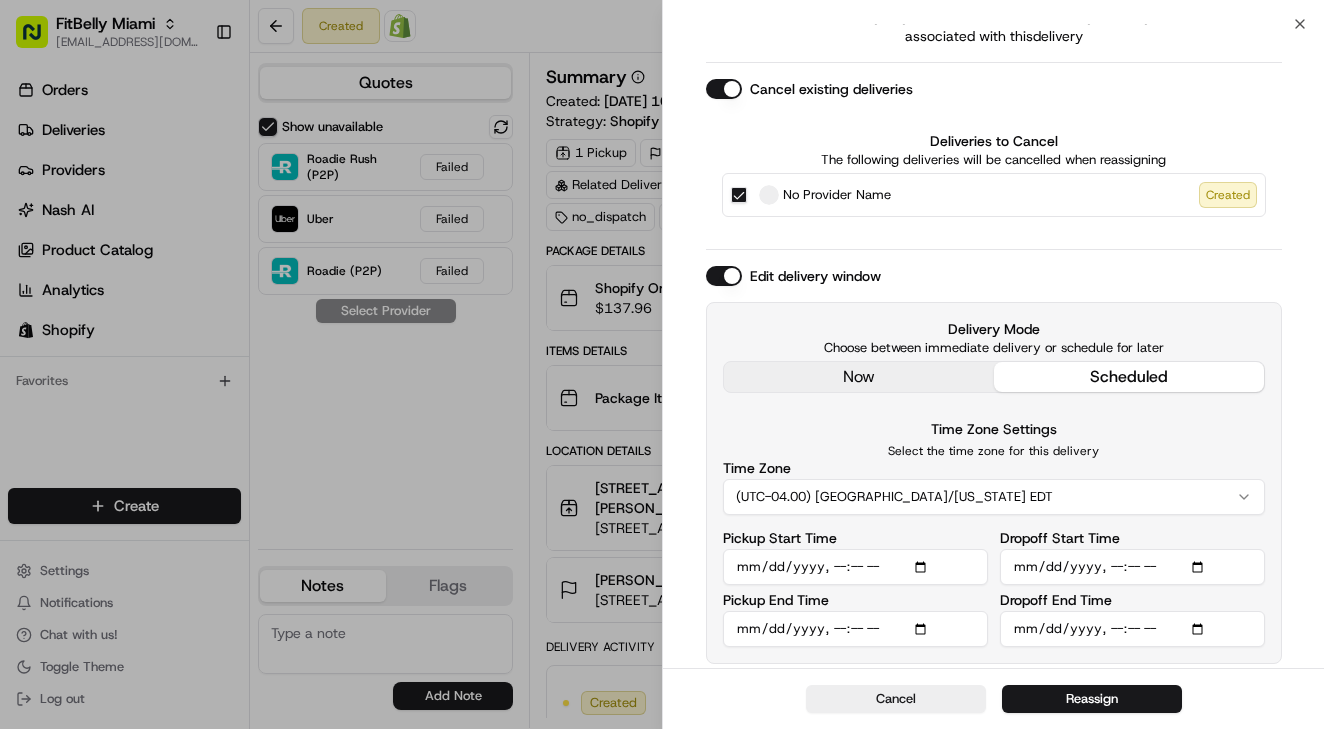 scroll, scrollTop: 134, scrollLeft: 0, axis: vertical 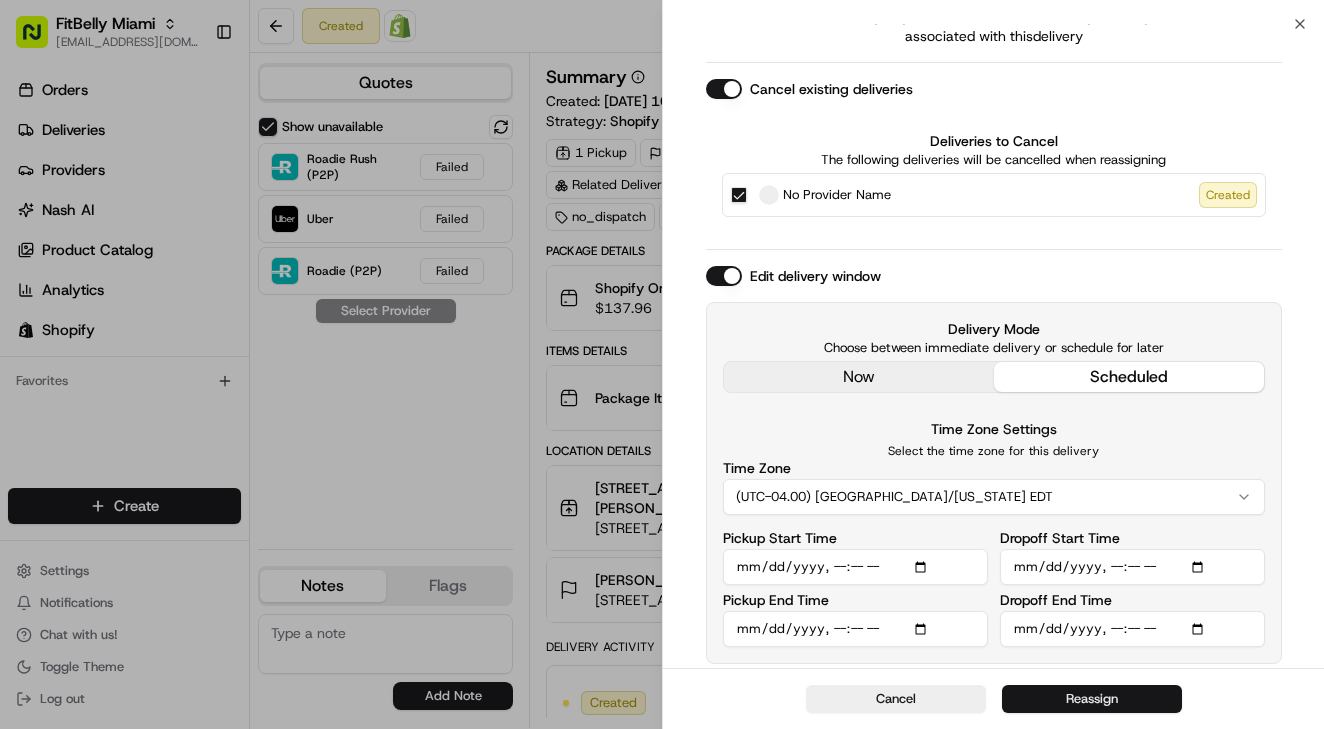 click on "Reassign" at bounding box center [1092, 699] 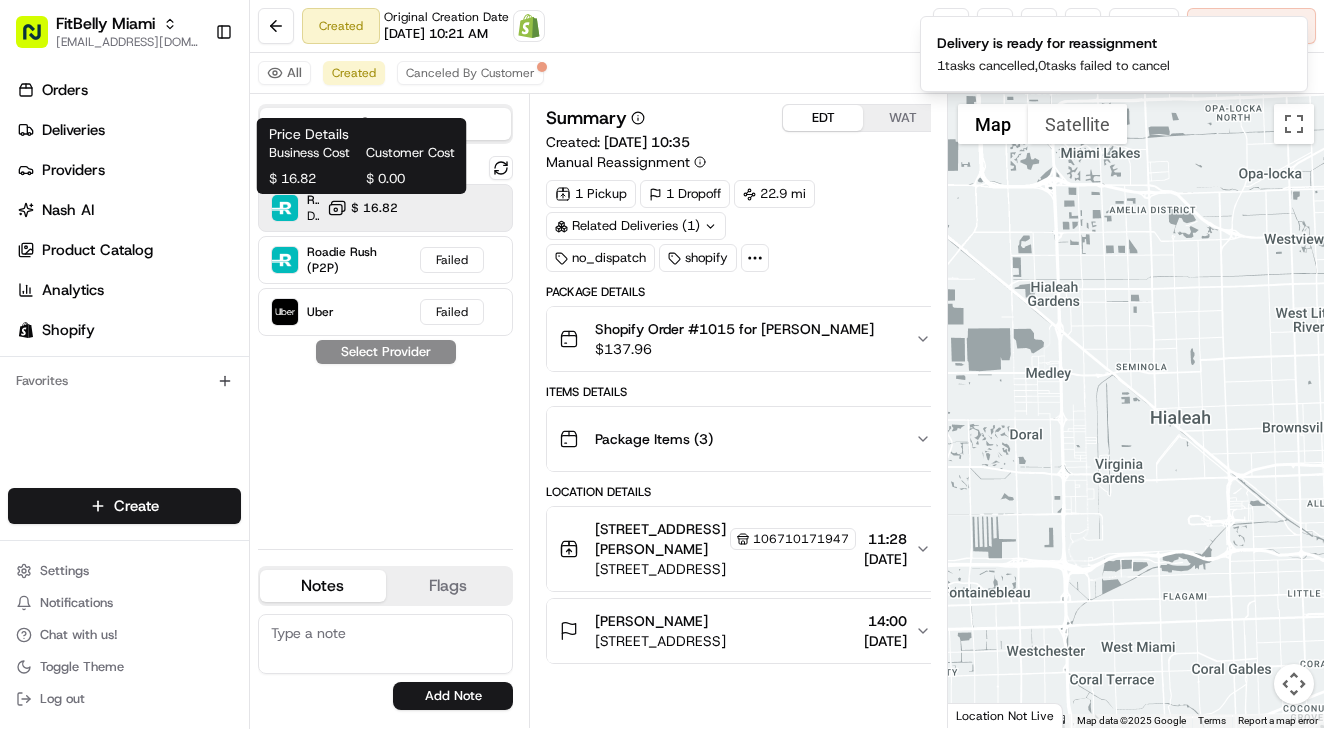 click on "$   16.82" at bounding box center [362, 208] 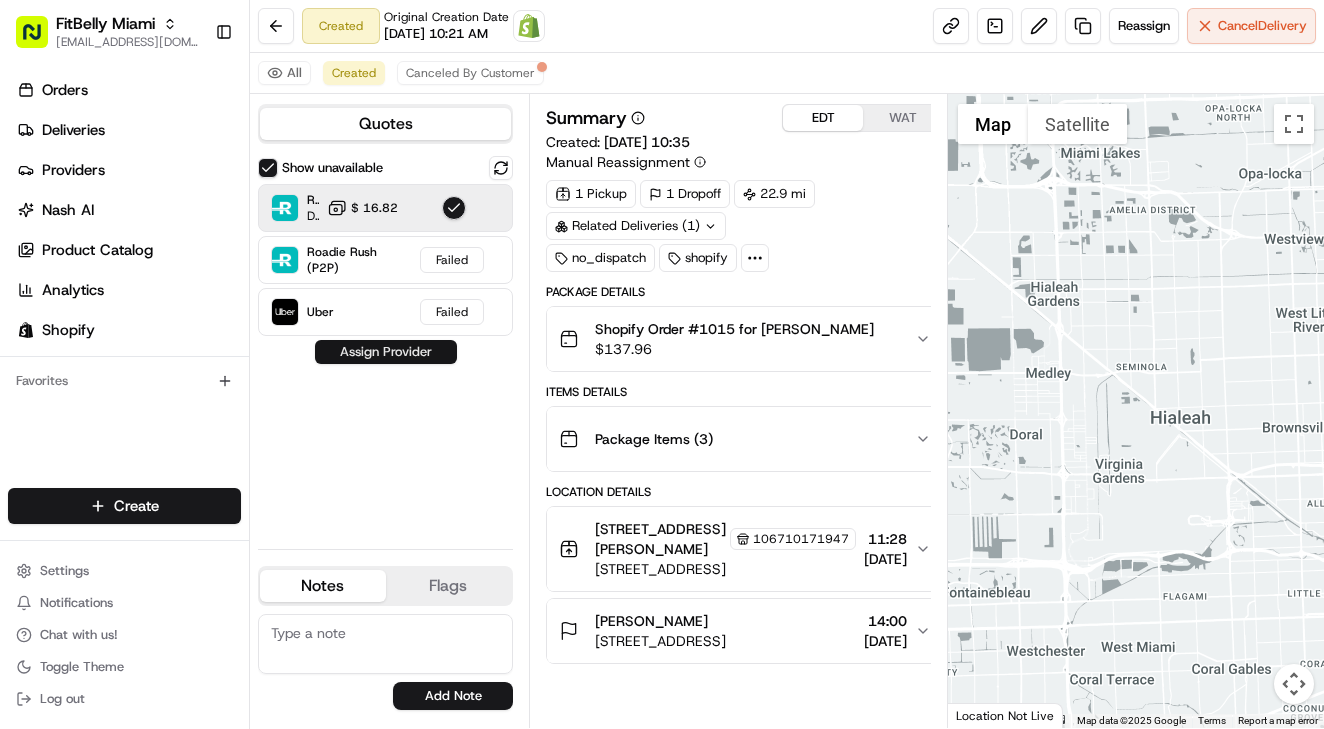 click on "Assign Provider" at bounding box center [386, 352] 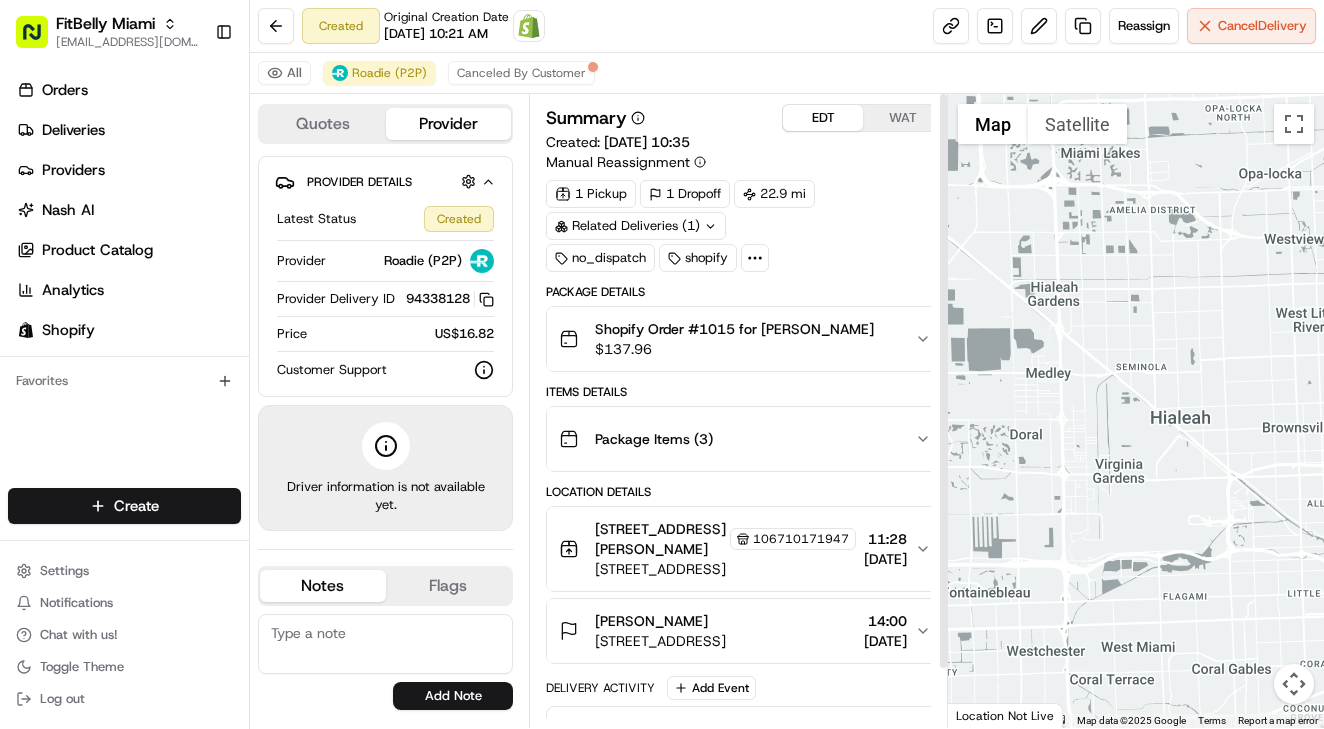 scroll, scrollTop: 0, scrollLeft: 0, axis: both 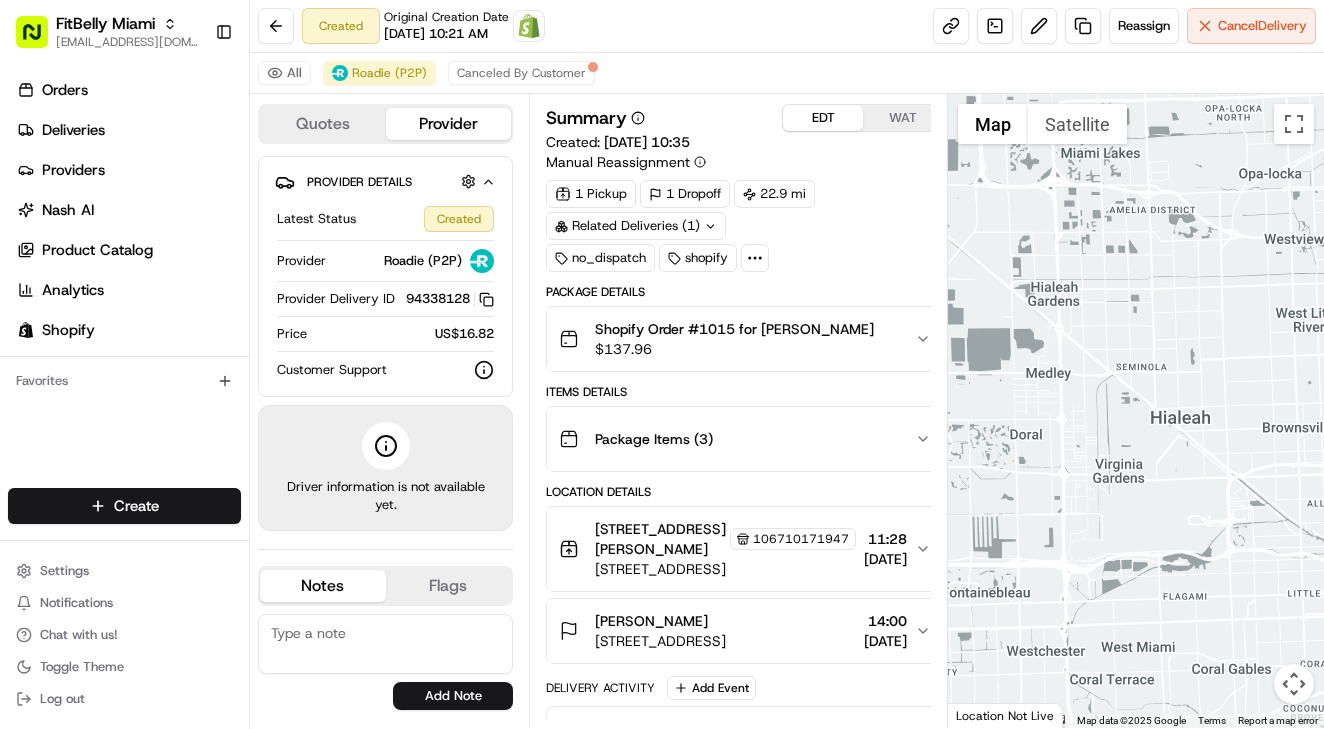 click on "9880 SW 87th Ave Lucero Salinas 106710171947" at bounding box center (725, 539) 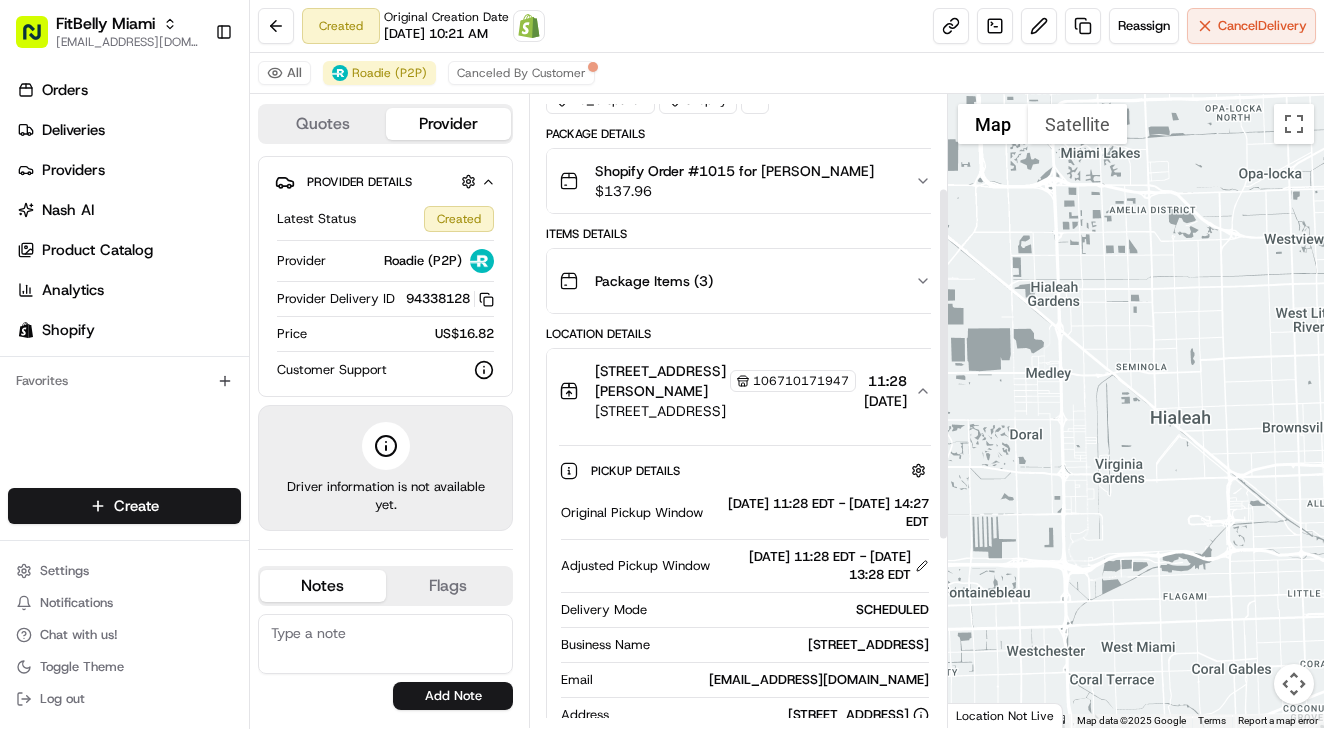scroll, scrollTop: 170, scrollLeft: 0, axis: vertical 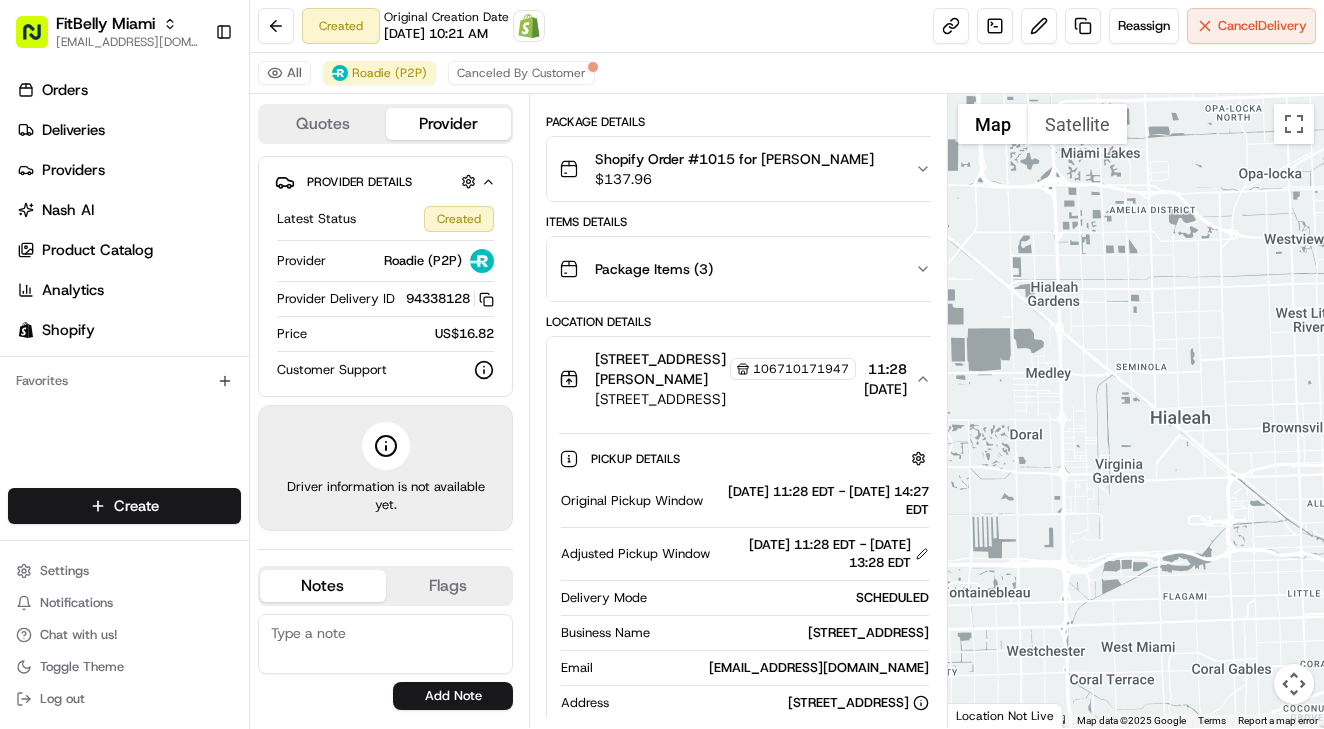 click on "Adjusted Pickup Window" at bounding box center [635, 554] 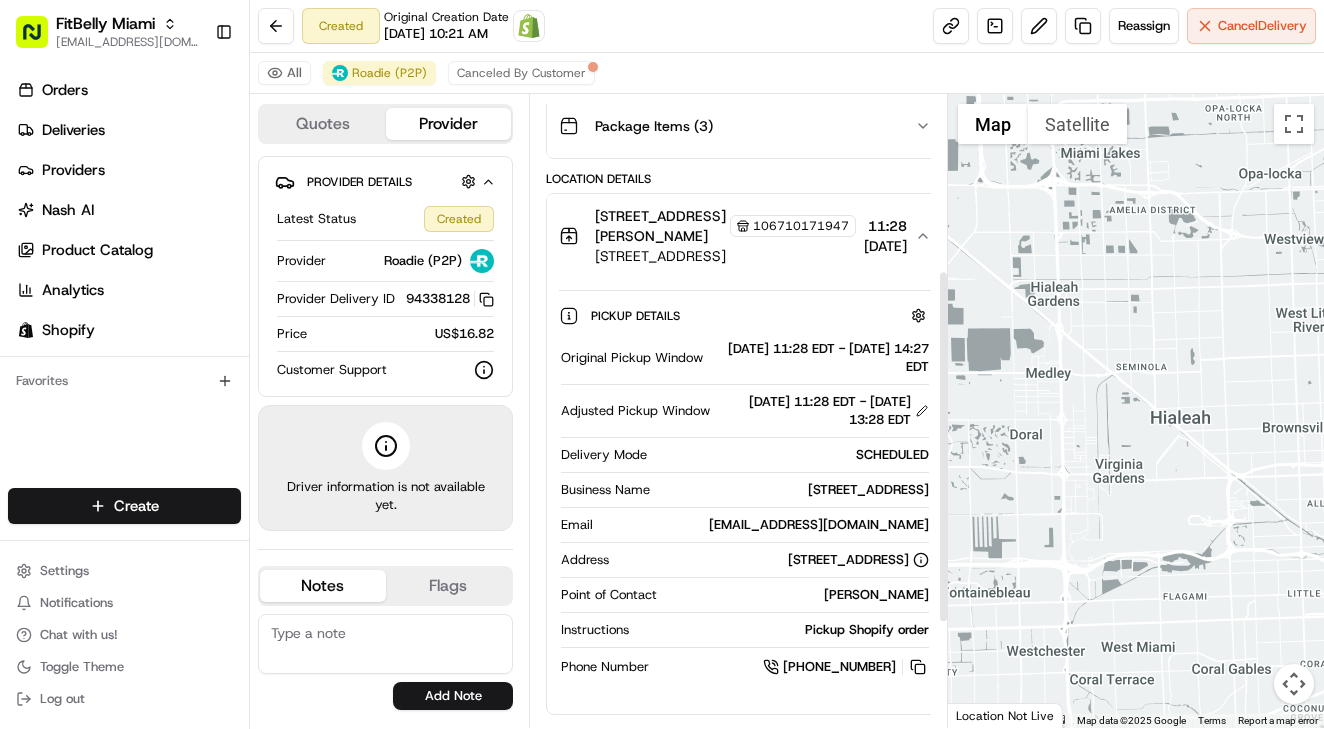 click on "9880 SW 87th Ave Lucero Salinas" at bounding box center [660, 226] 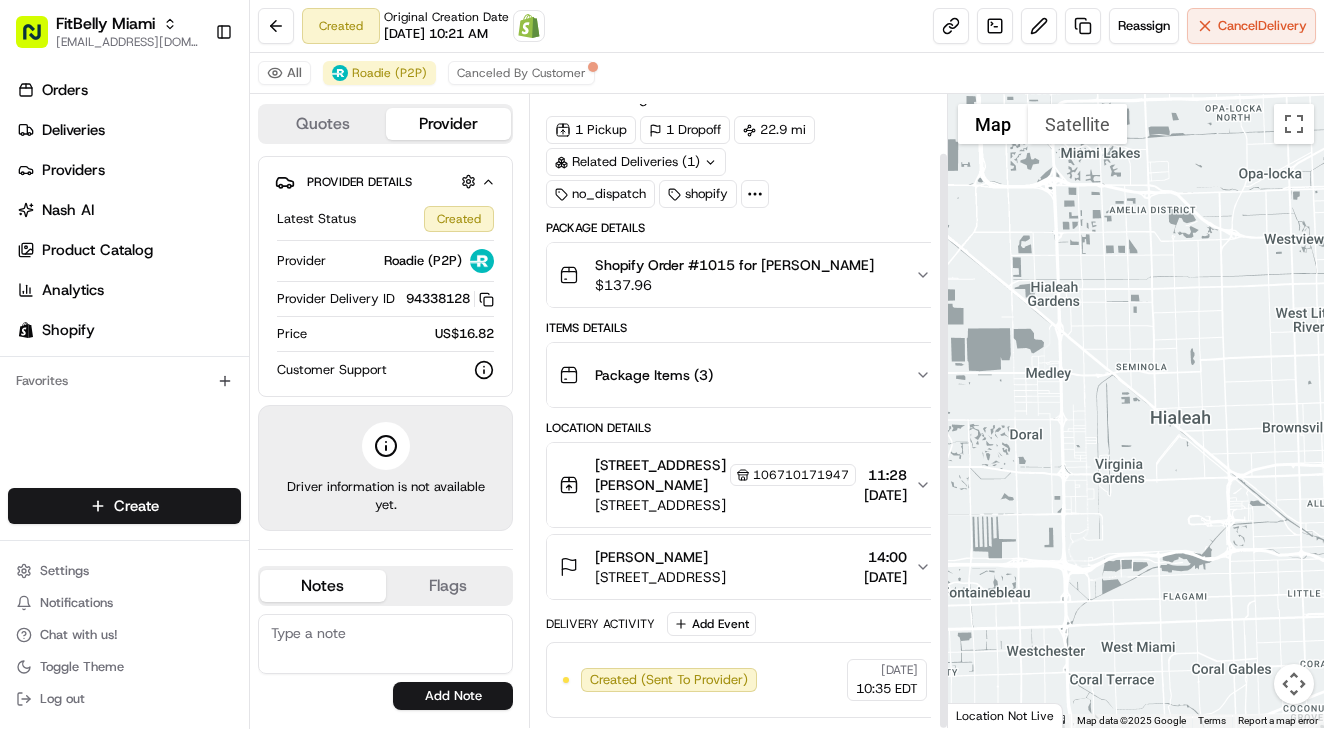 scroll, scrollTop: 64, scrollLeft: 0, axis: vertical 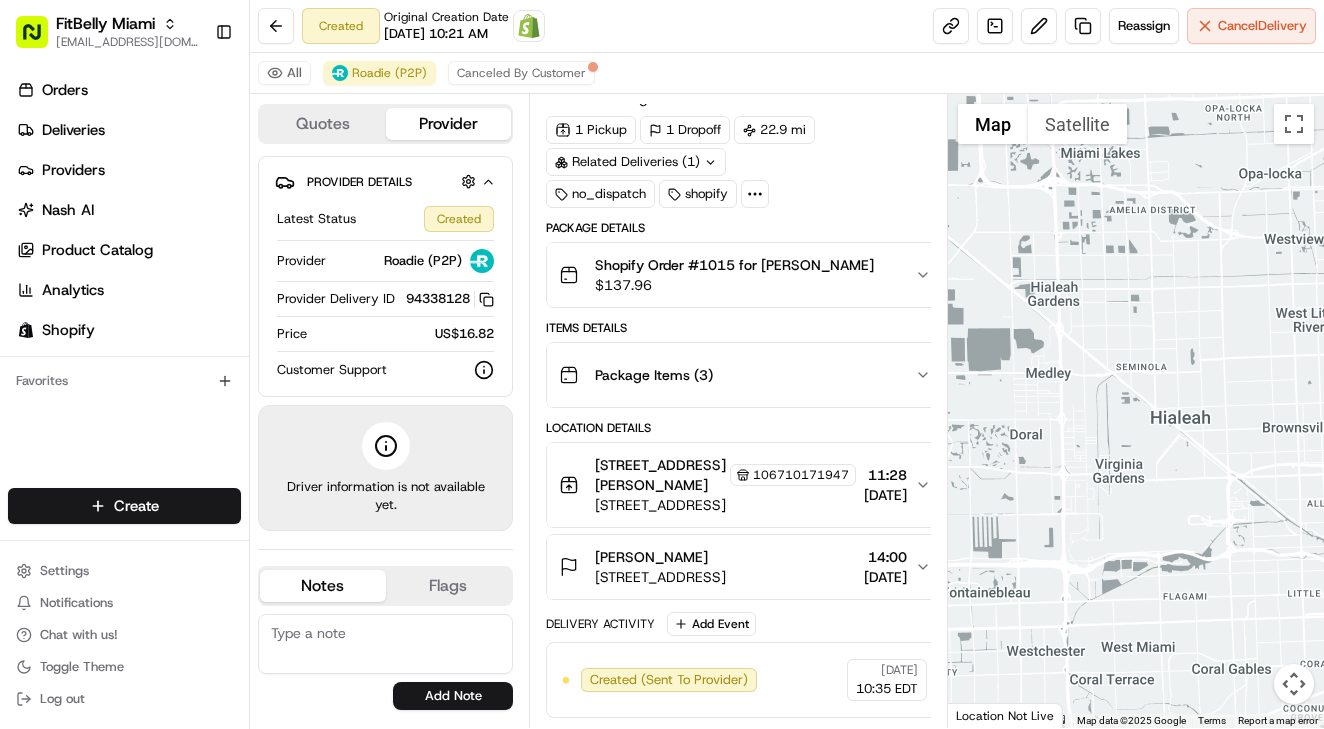 click on "caryn lubetsky 9953 NE 4th Avenue Rd, Miami Shores, FL 33138, USA 14:00 15/07/2025" at bounding box center (745, 567) 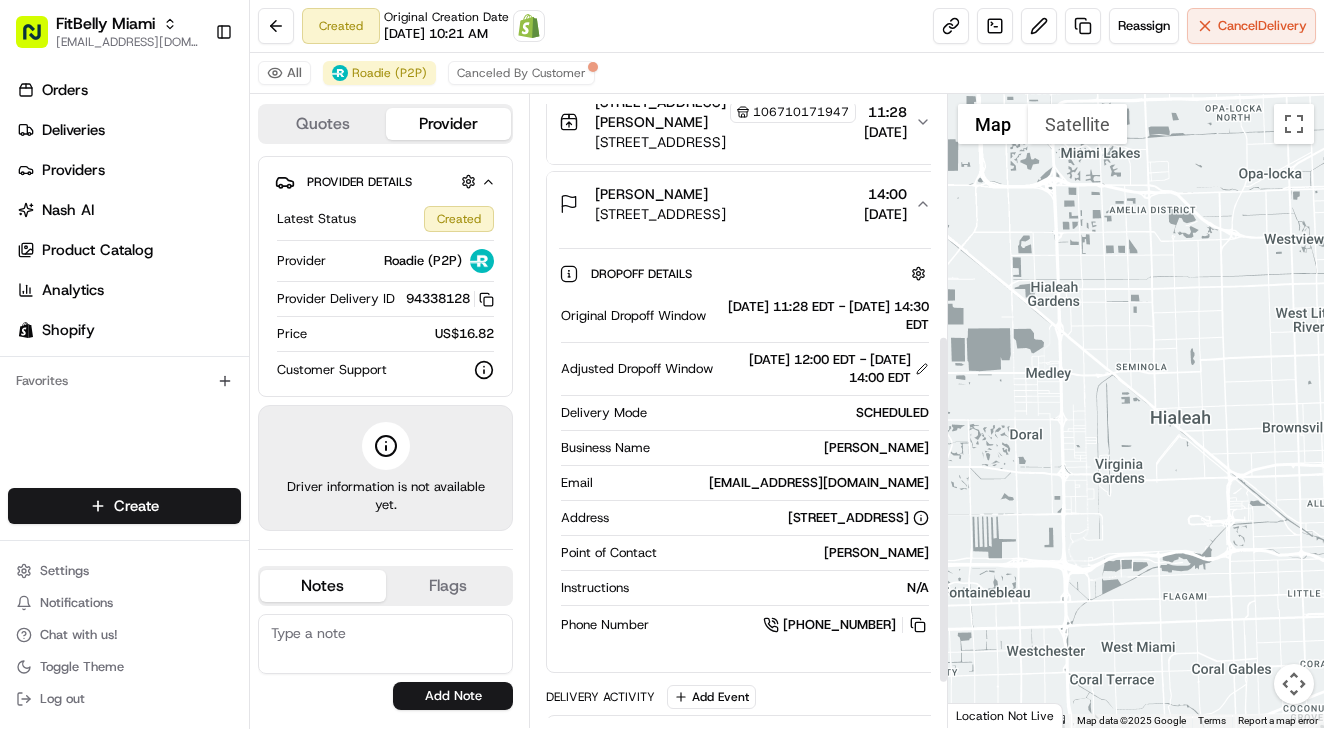 scroll, scrollTop: 424, scrollLeft: 0, axis: vertical 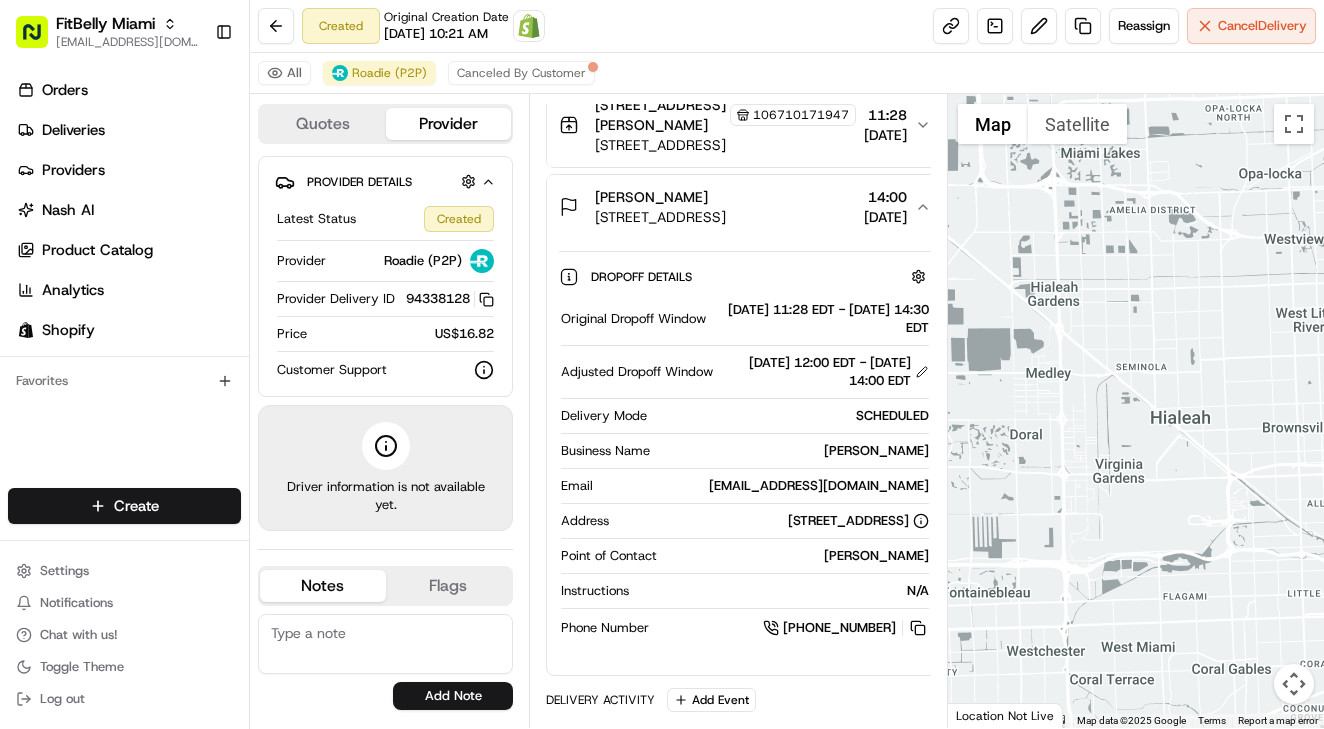 click on "caryn lubetsky 9953 NE 4th Avenue Rd, Miami Shores, FL 33138, USA 14:00 15/07/2025" at bounding box center [745, 207] 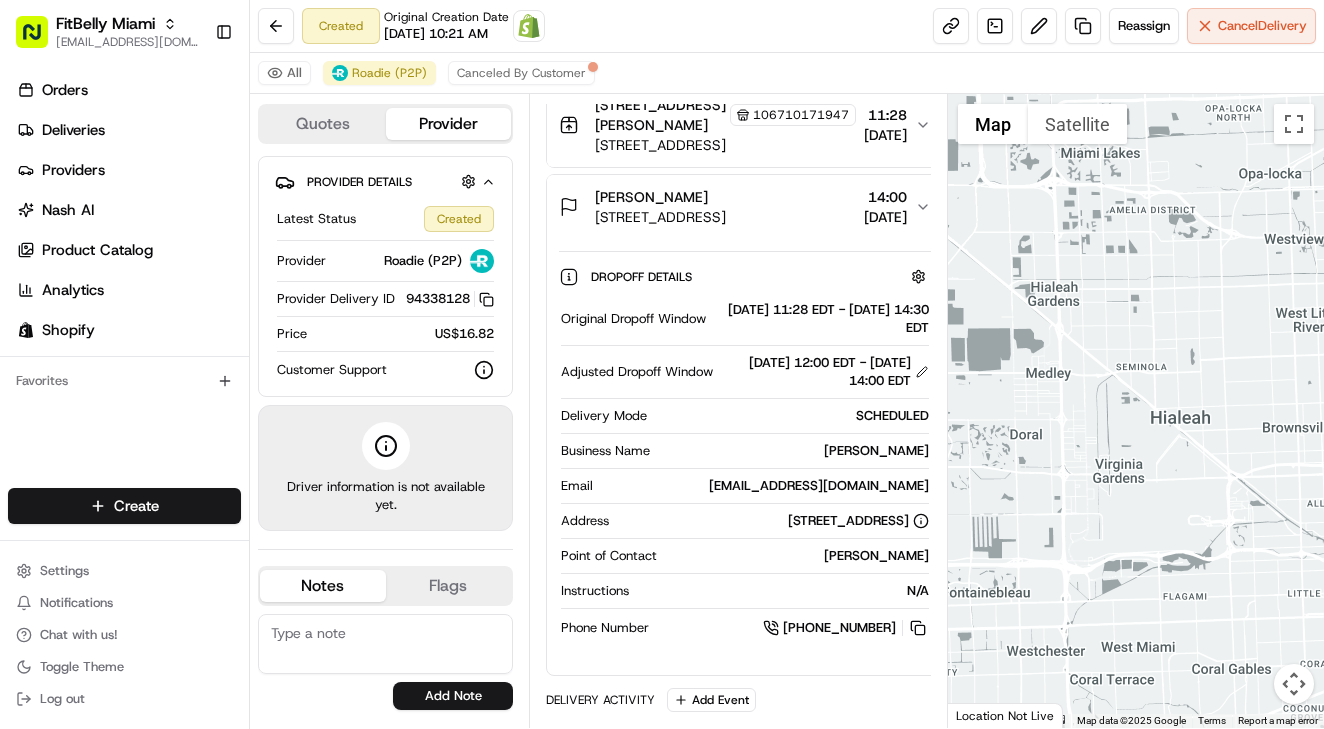 scroll, scrollTop: 64, scrollLeft: 0, axis: vertical 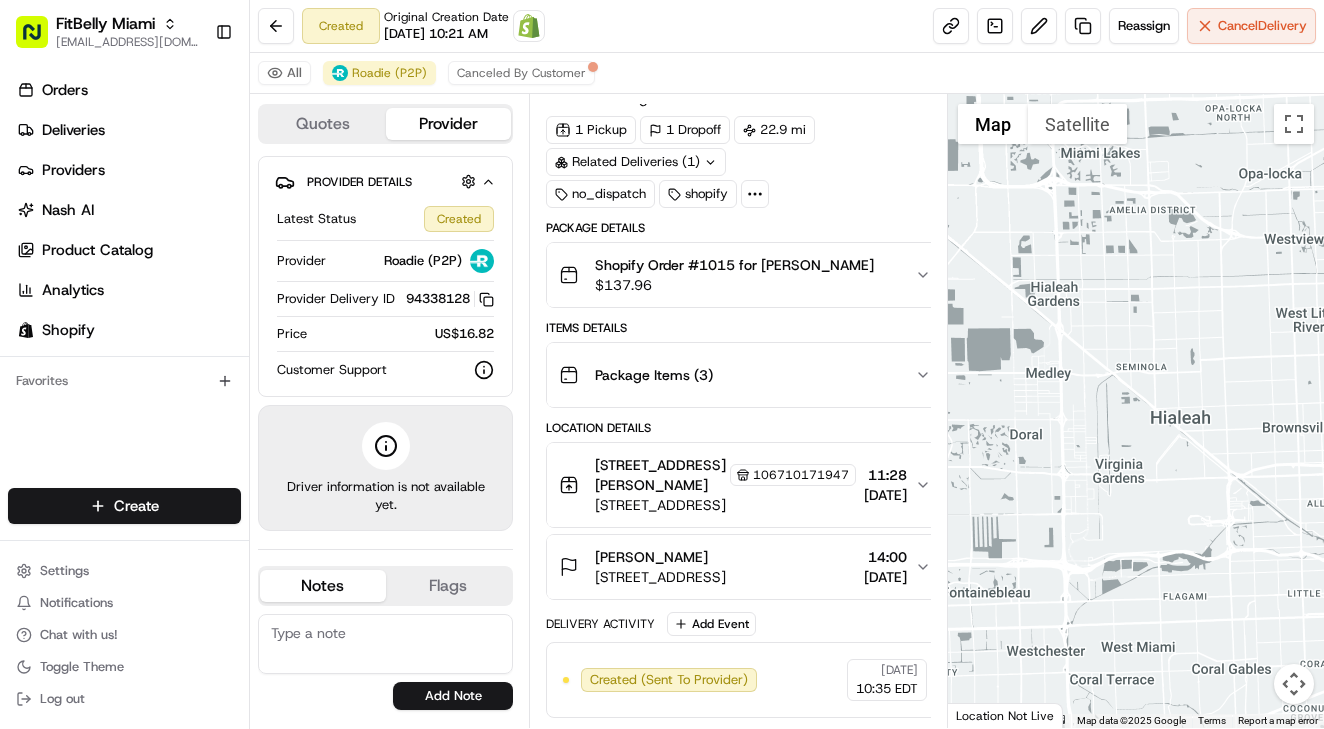 click on "15/07/2025" at bounding box center (885, 495) 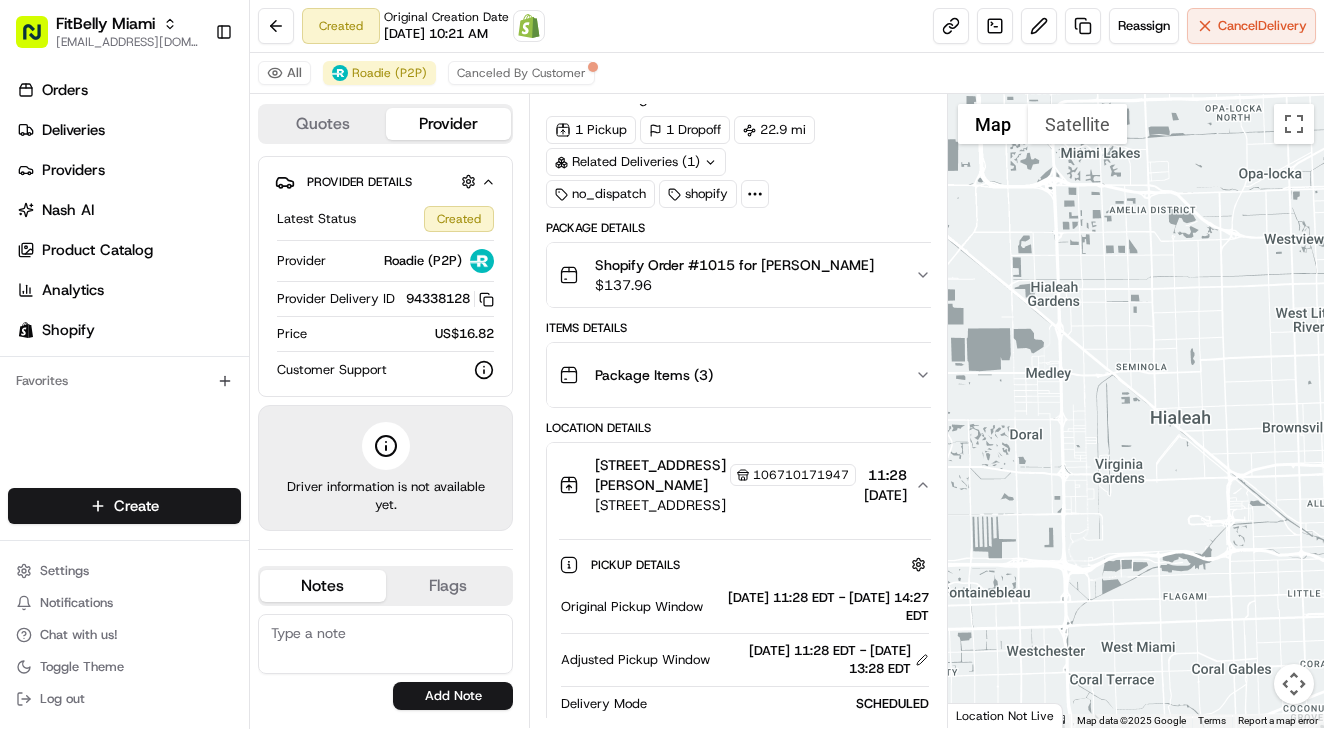 scroll, scrollTop: 174, scrollLeft: 0, axis: vertical 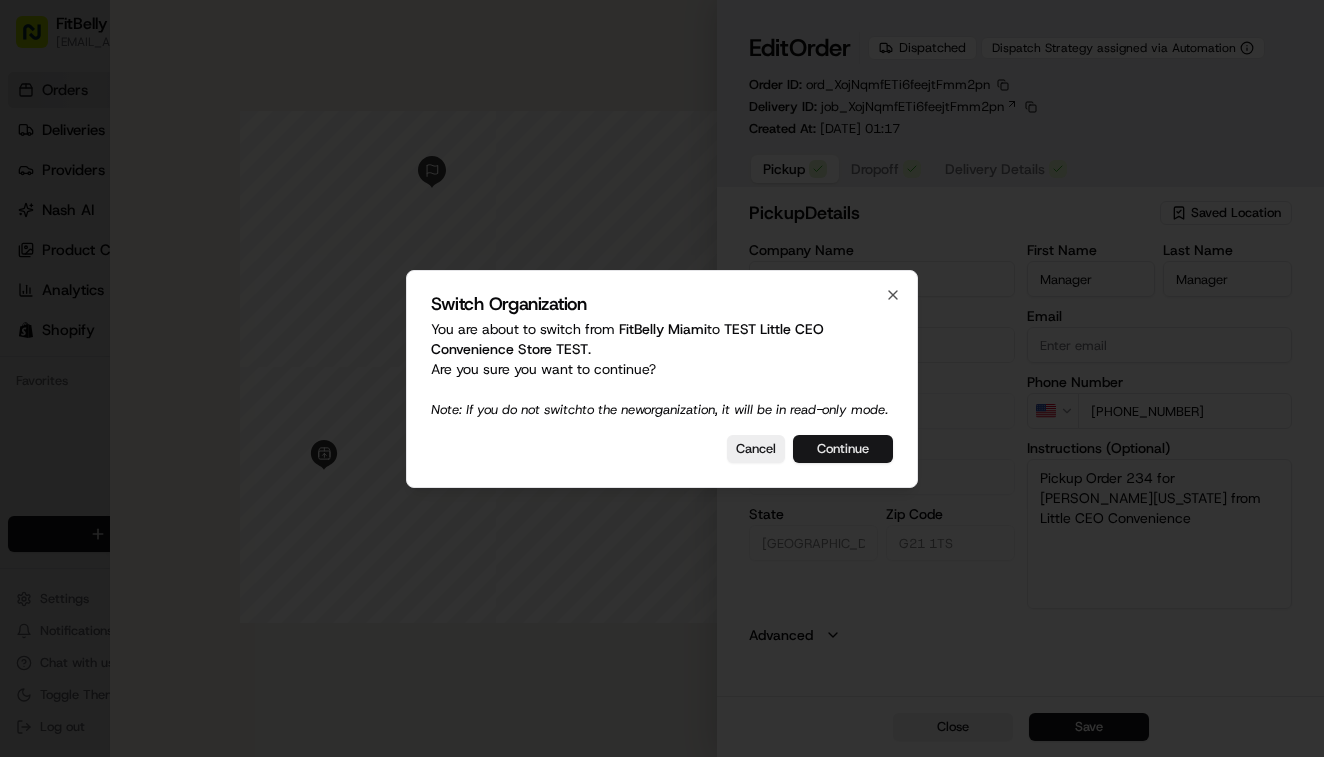 click on "Continue" at bounding box center (843, 449) 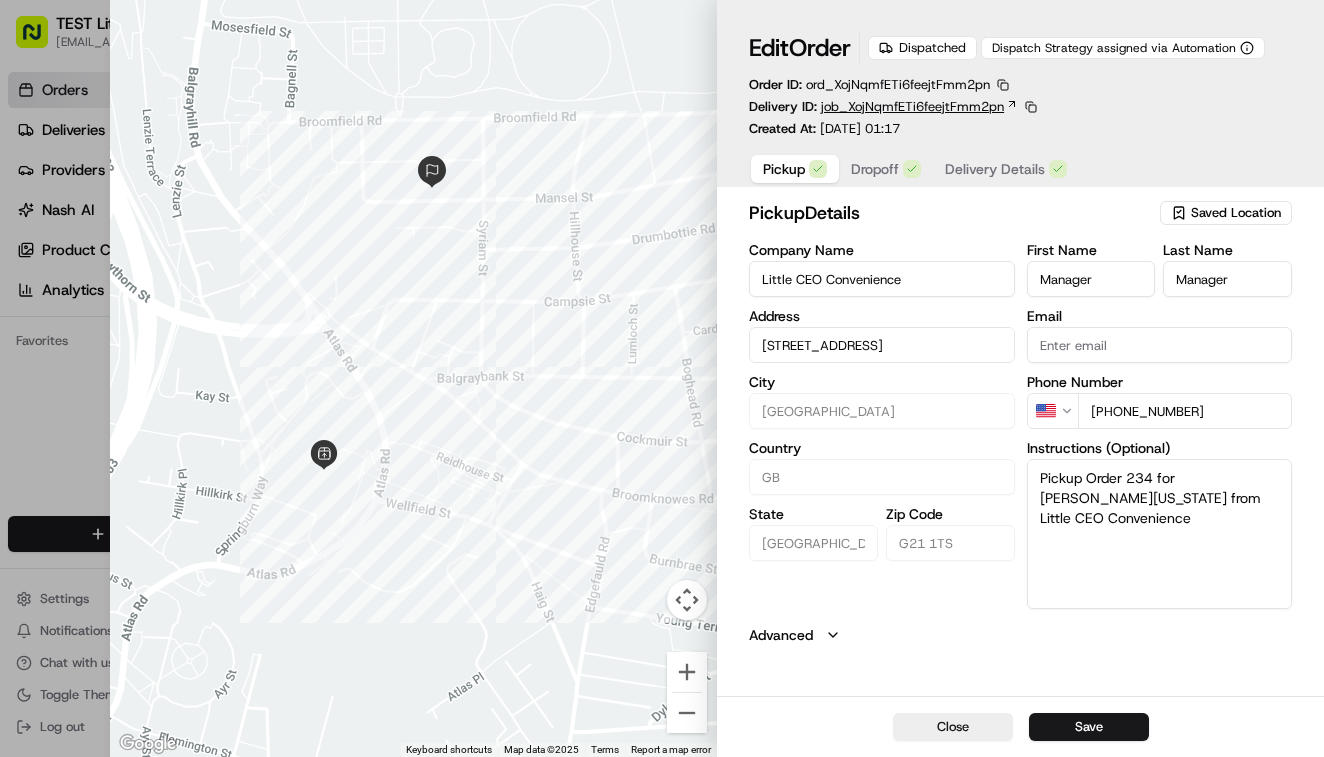 click on "job_XojNqmfETi6feejtFmm2pn" at bounding box center (912, 107) 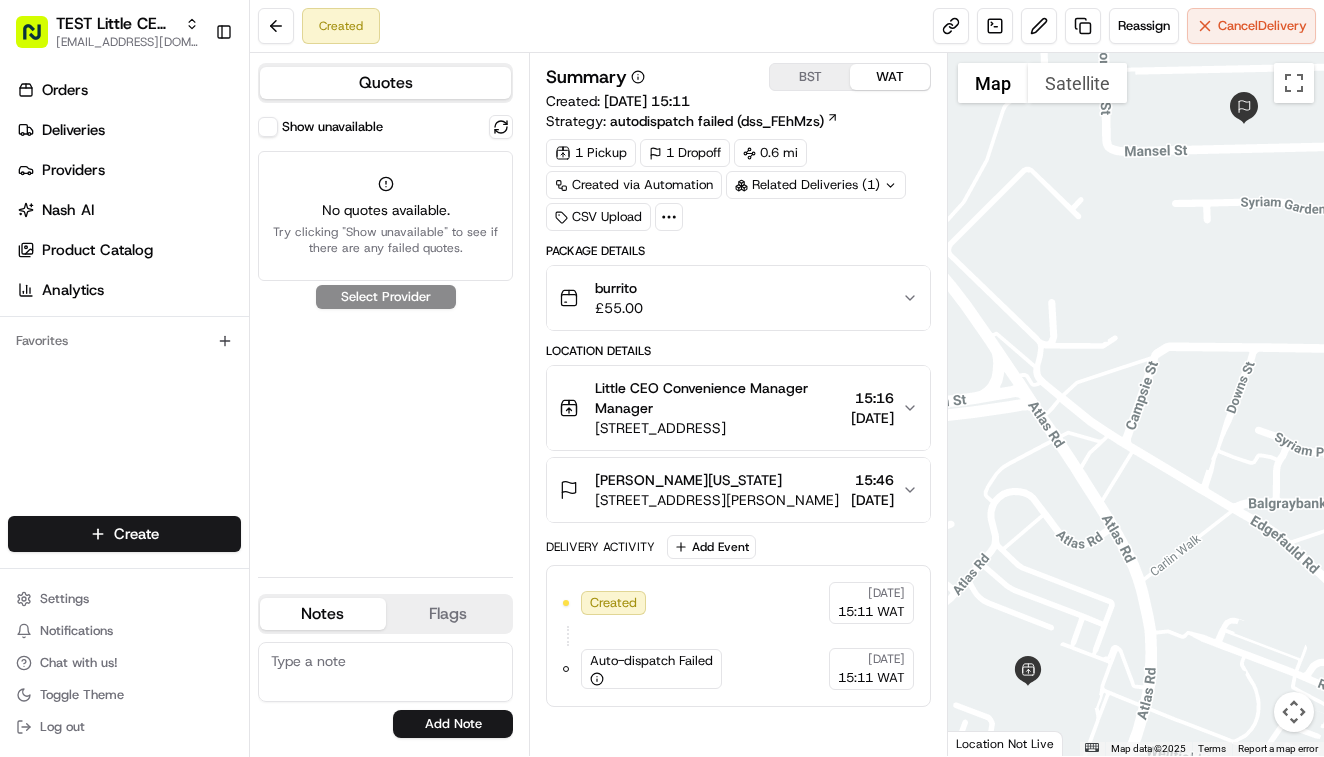 click on "Show unavailable" at bounding box center (268, 127) 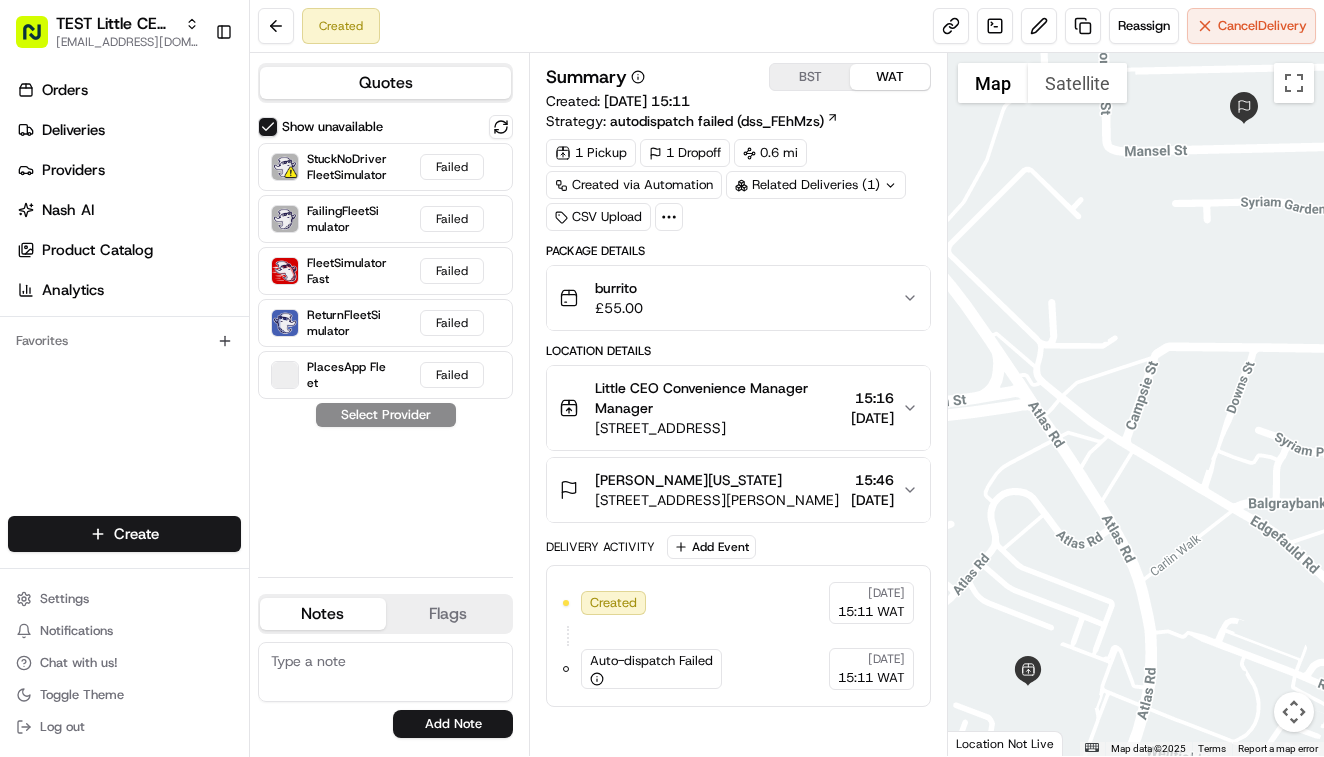 scroll, scrollTop: 0, scrollLeft: 0, axis: both 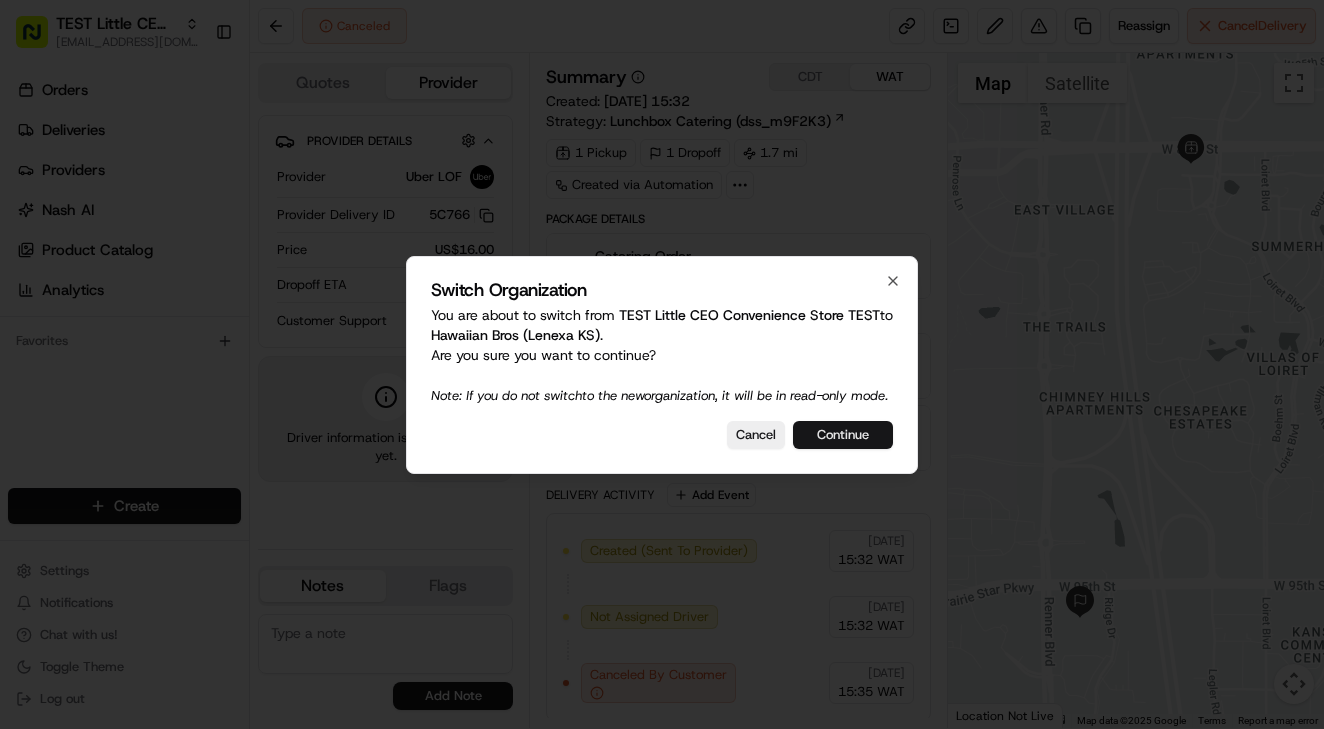 click on "Continue" at bounding box center [843, 435] 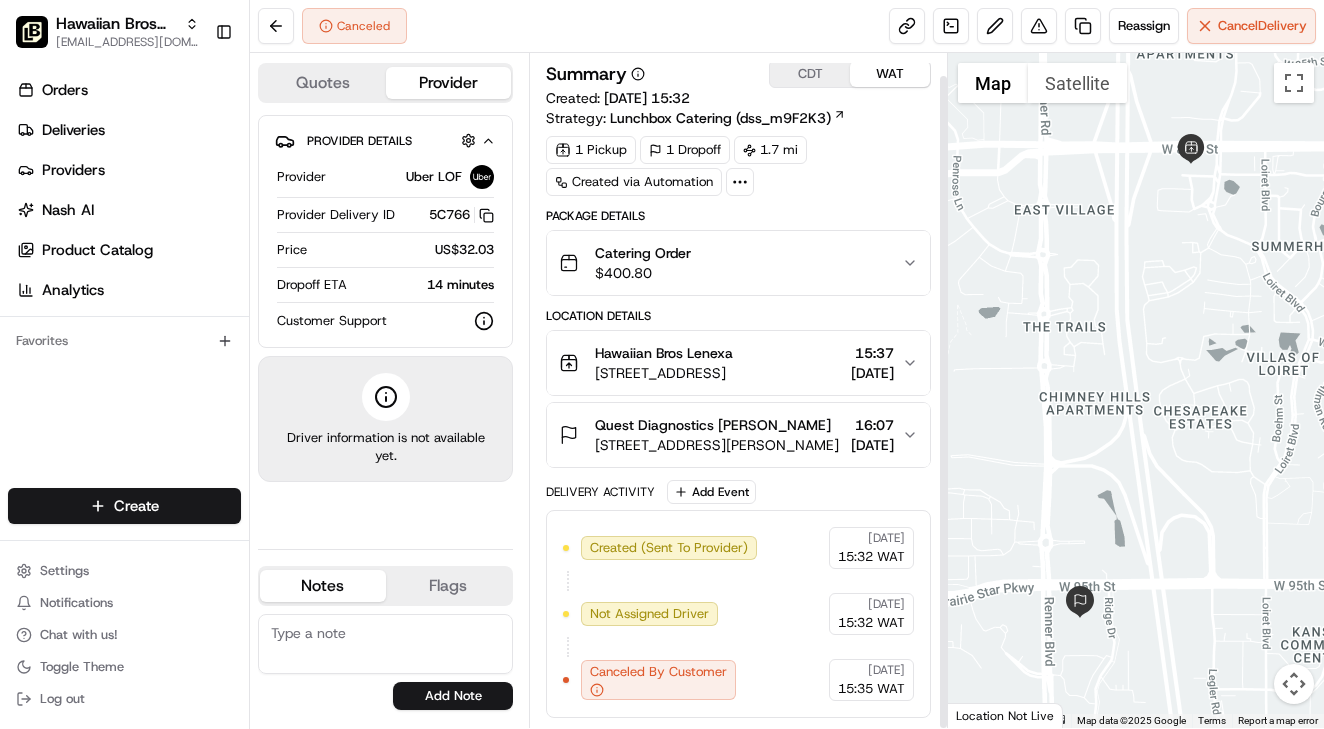 scroll, scrollTop: 23, scrollLeft: 0, axis: vertical 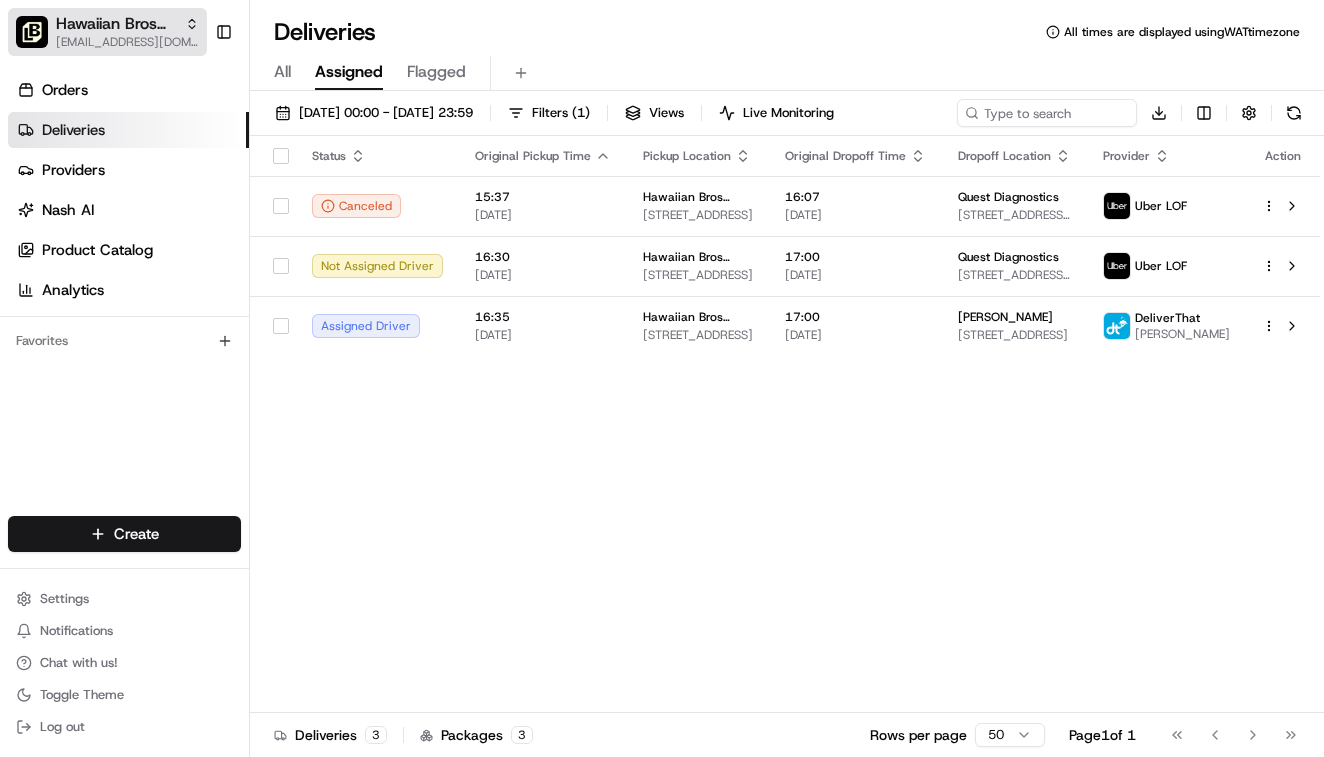 click on "[EMAIL_ADDRESS][DOMAIN_NAME]" at bounding box center (127, 42) 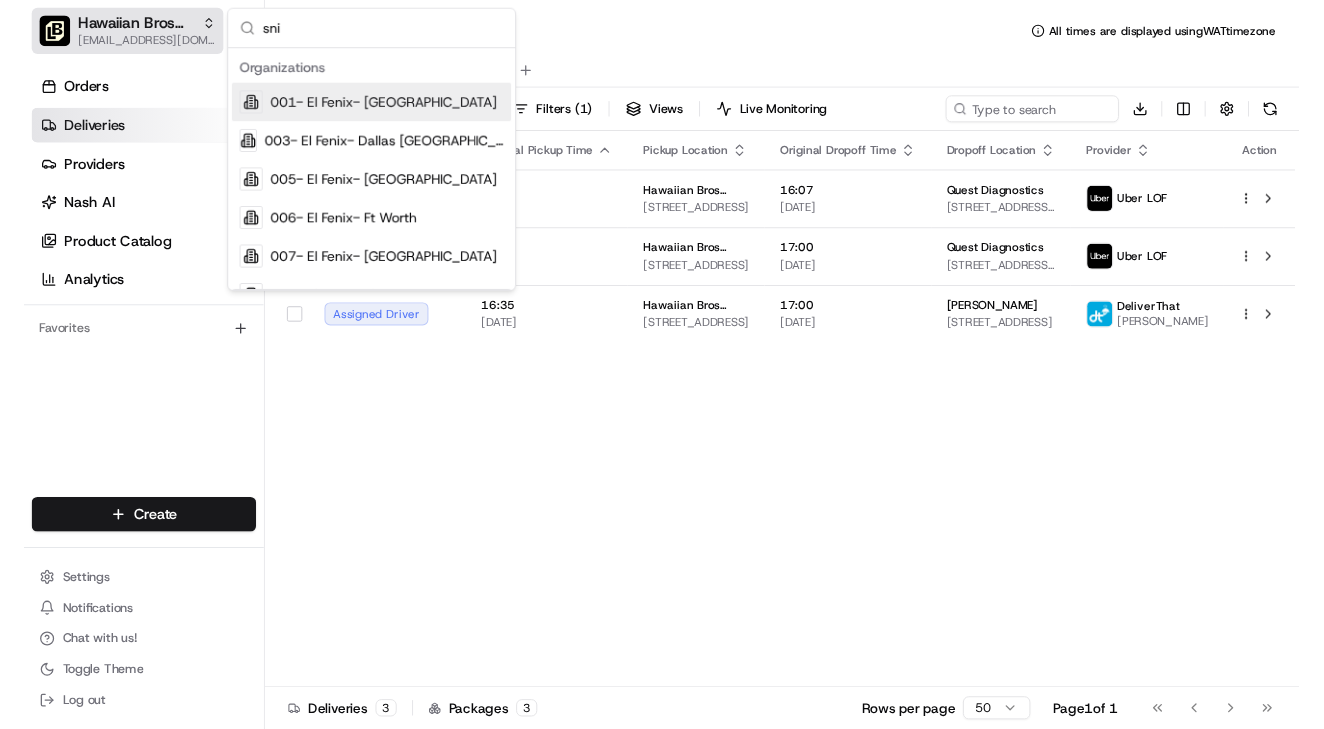 scroll, scrollTop: 0, scrollLeft: 0, axis: both 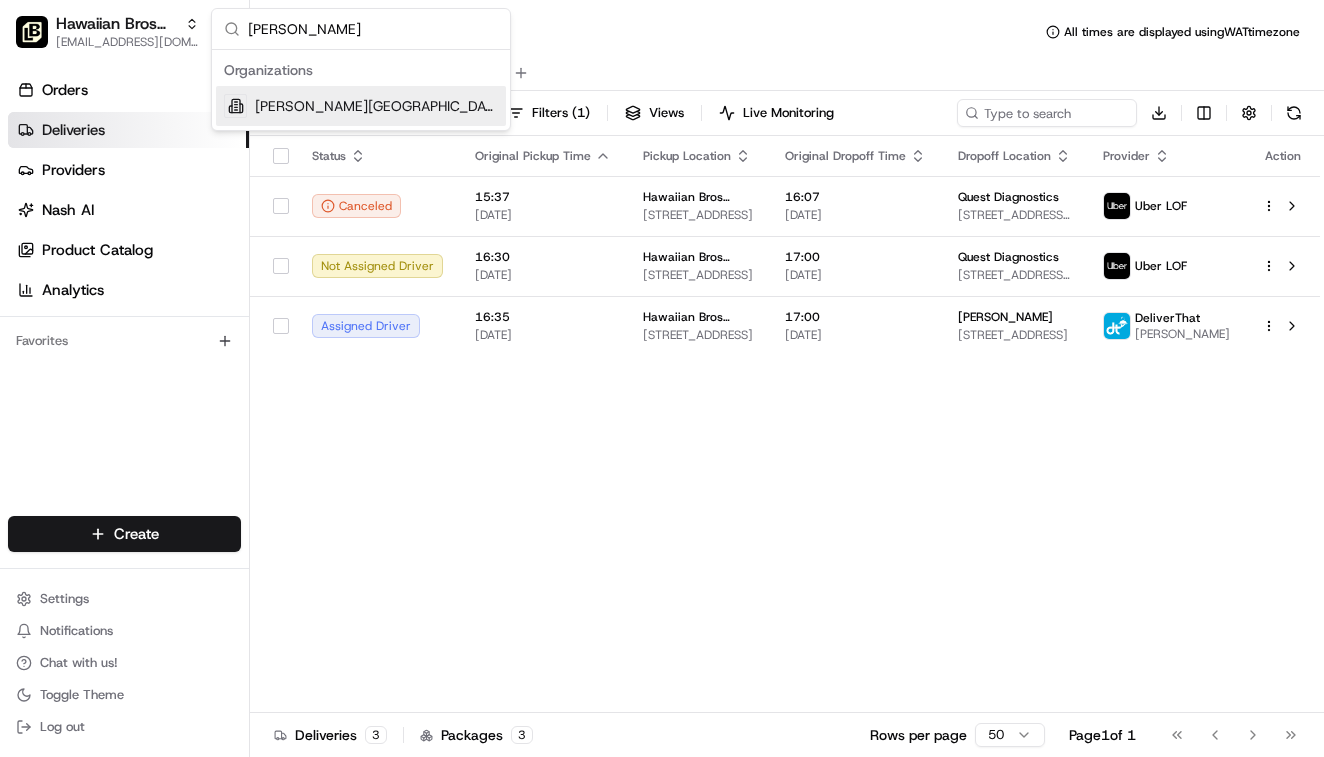 type on "snider" 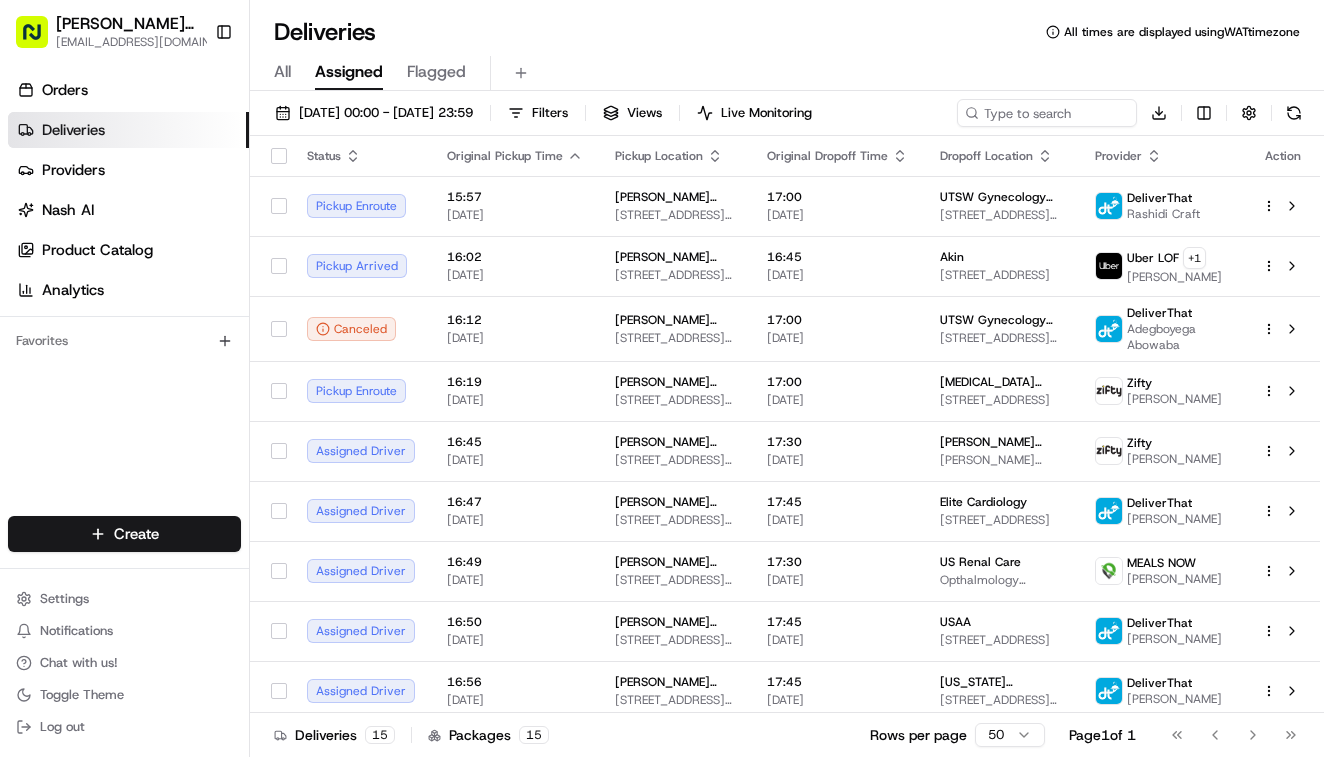 click on "15/07/2025 00:00 - 15/07/2025 23:59 Filters Views Live Monitoring Download" at bounding box center (787, 117) 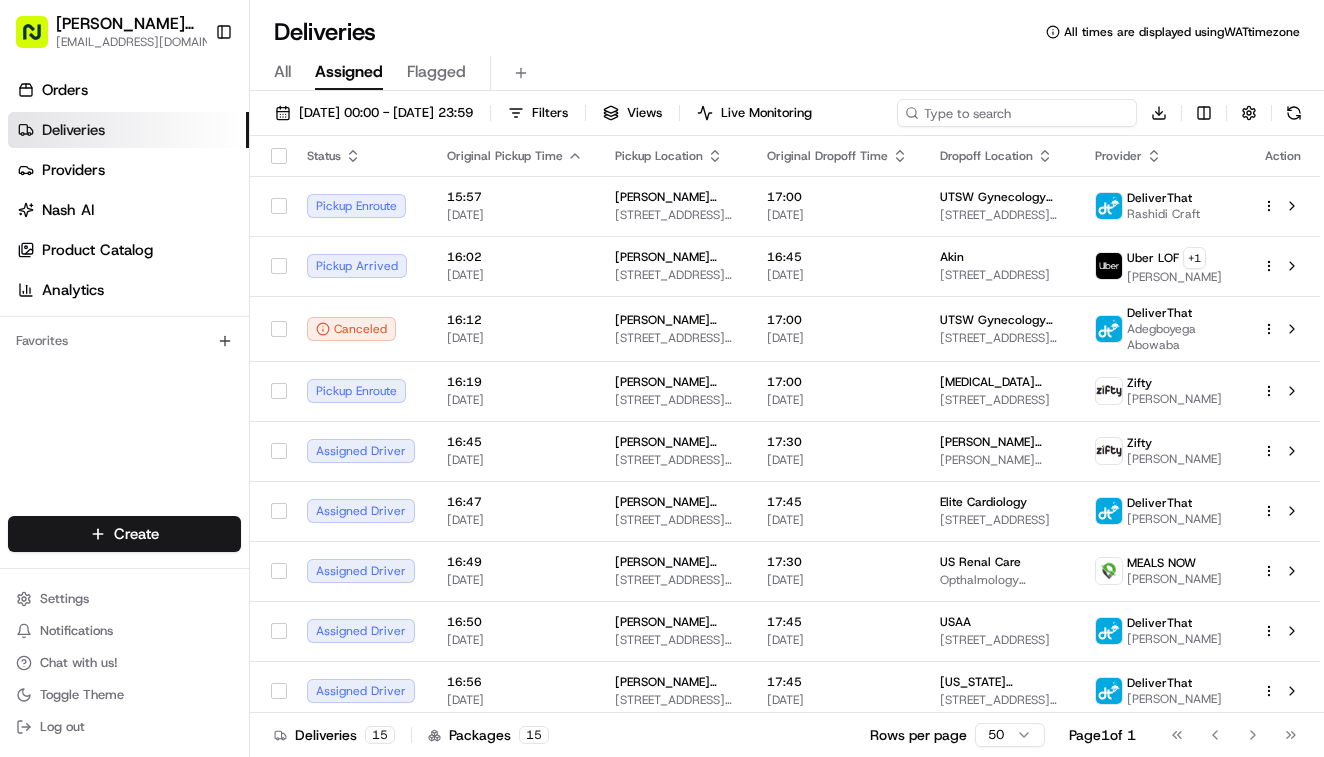 click at bounding box center (1017, 113) 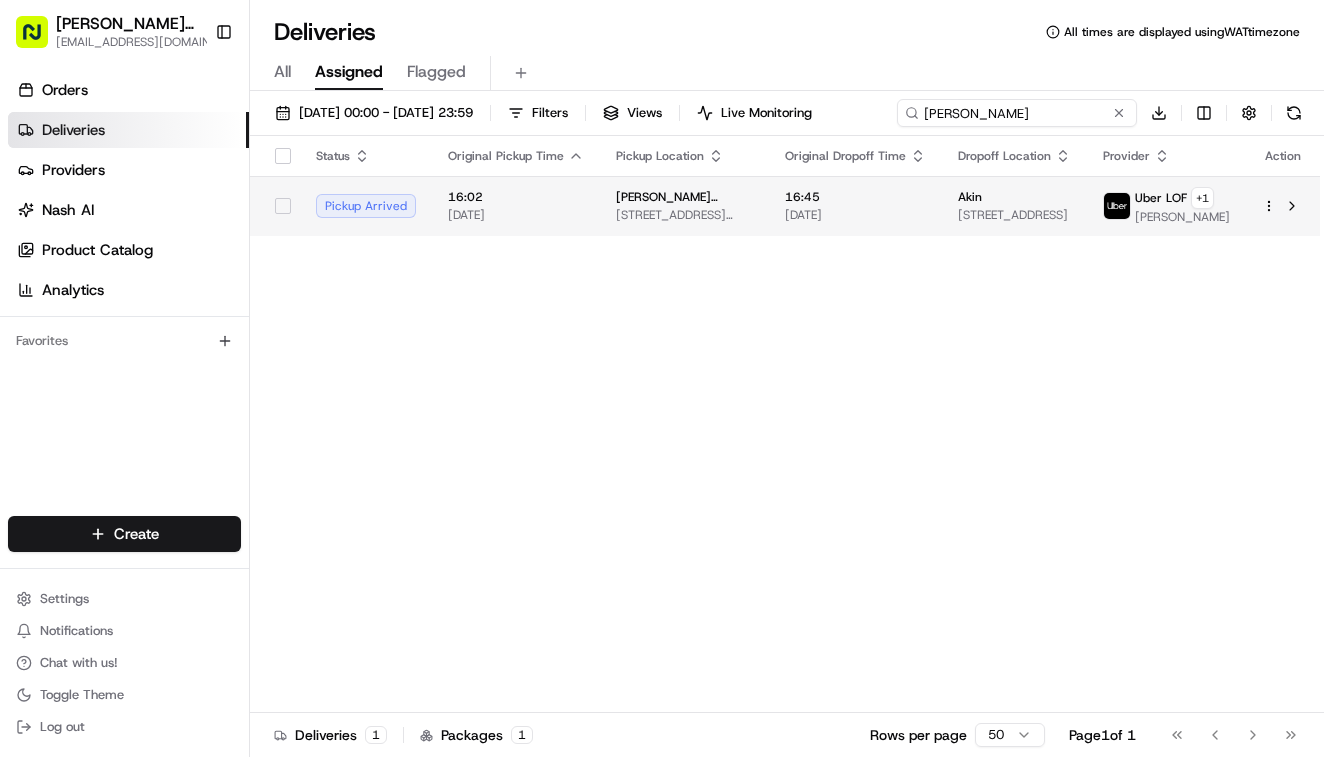 type on "tina" 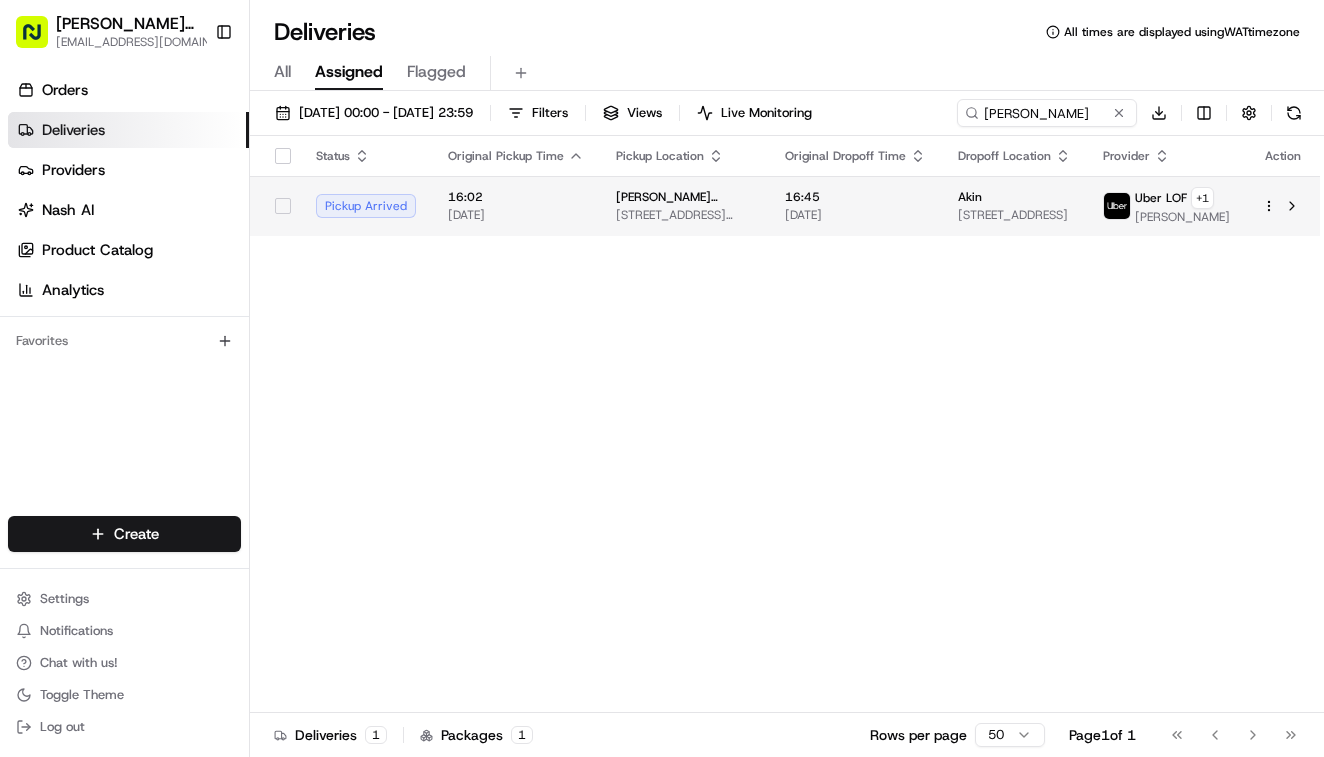 click on "[PERSON_NAME][GEOGRAPHIC_DATA]" at bounding box center [684, 197] 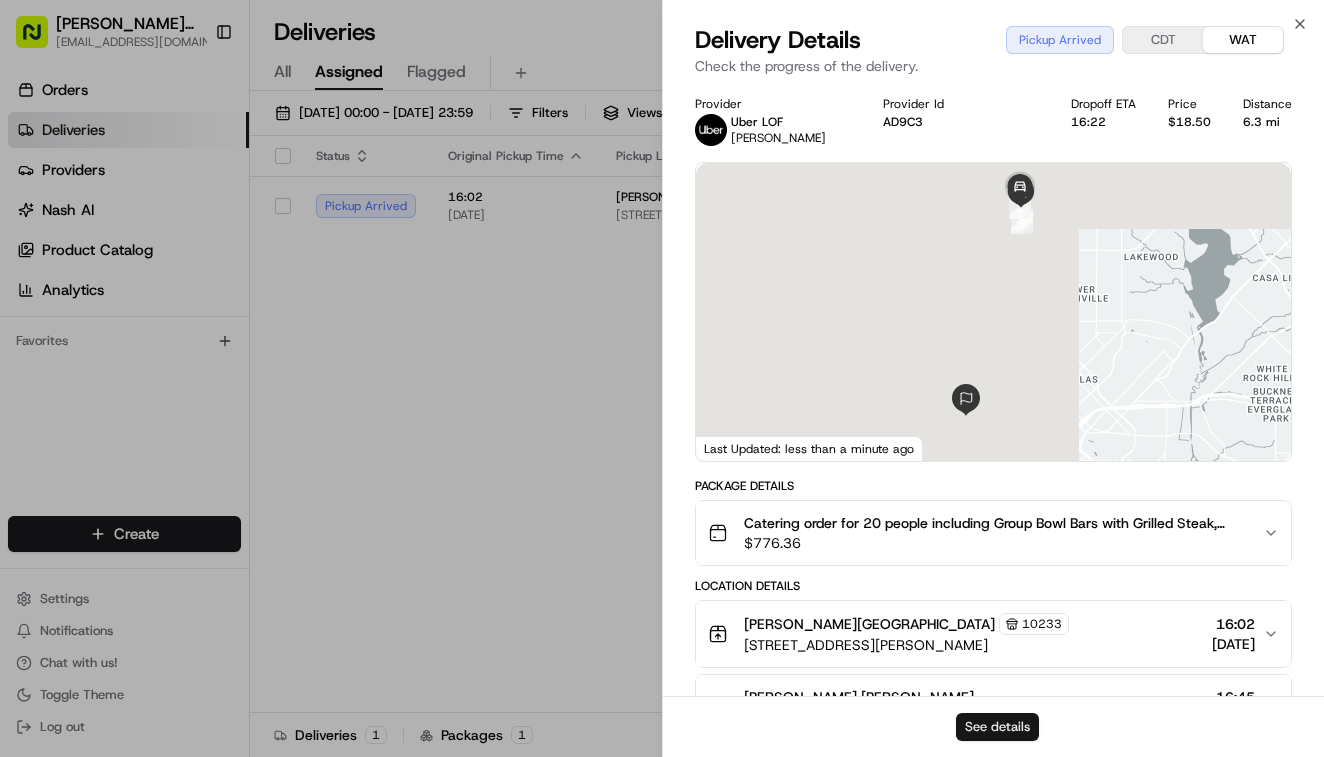 click on "See details" at bounding box center [997, 727] 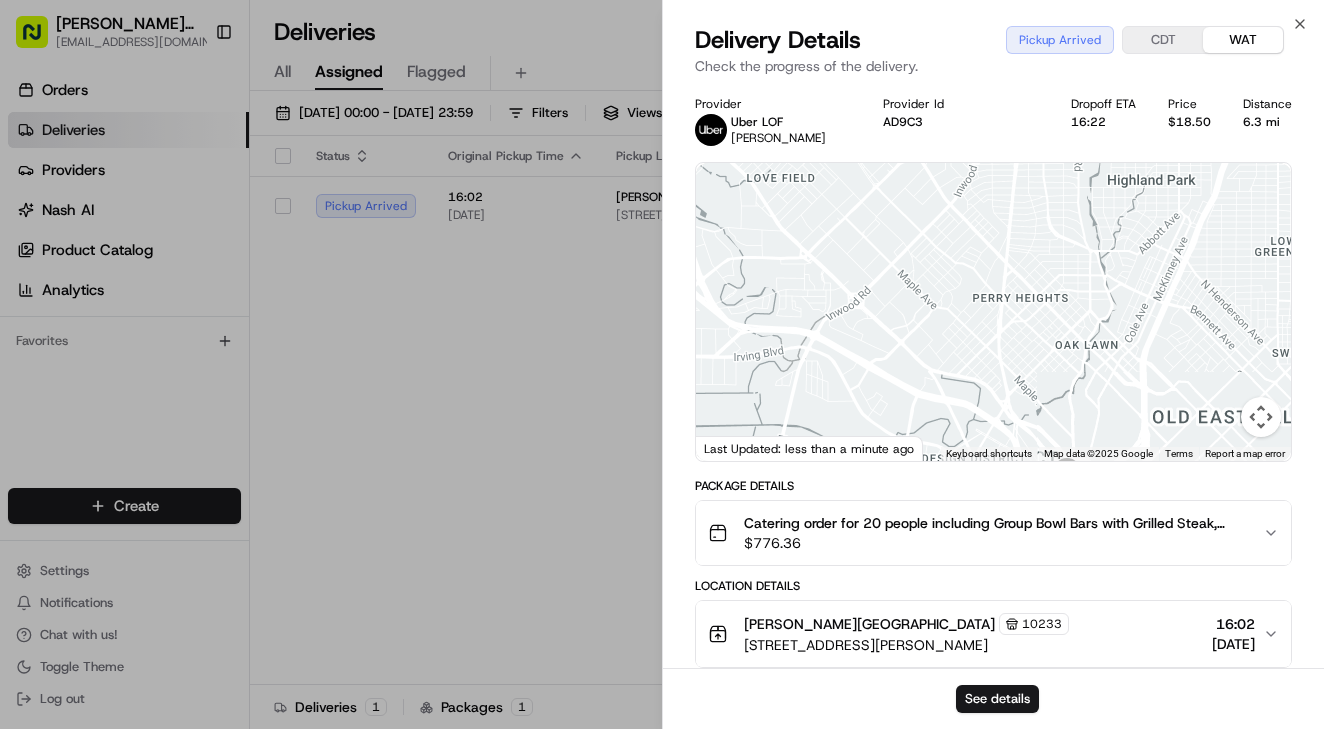 click on "$ 776.36" at bounding box center [995, 543] 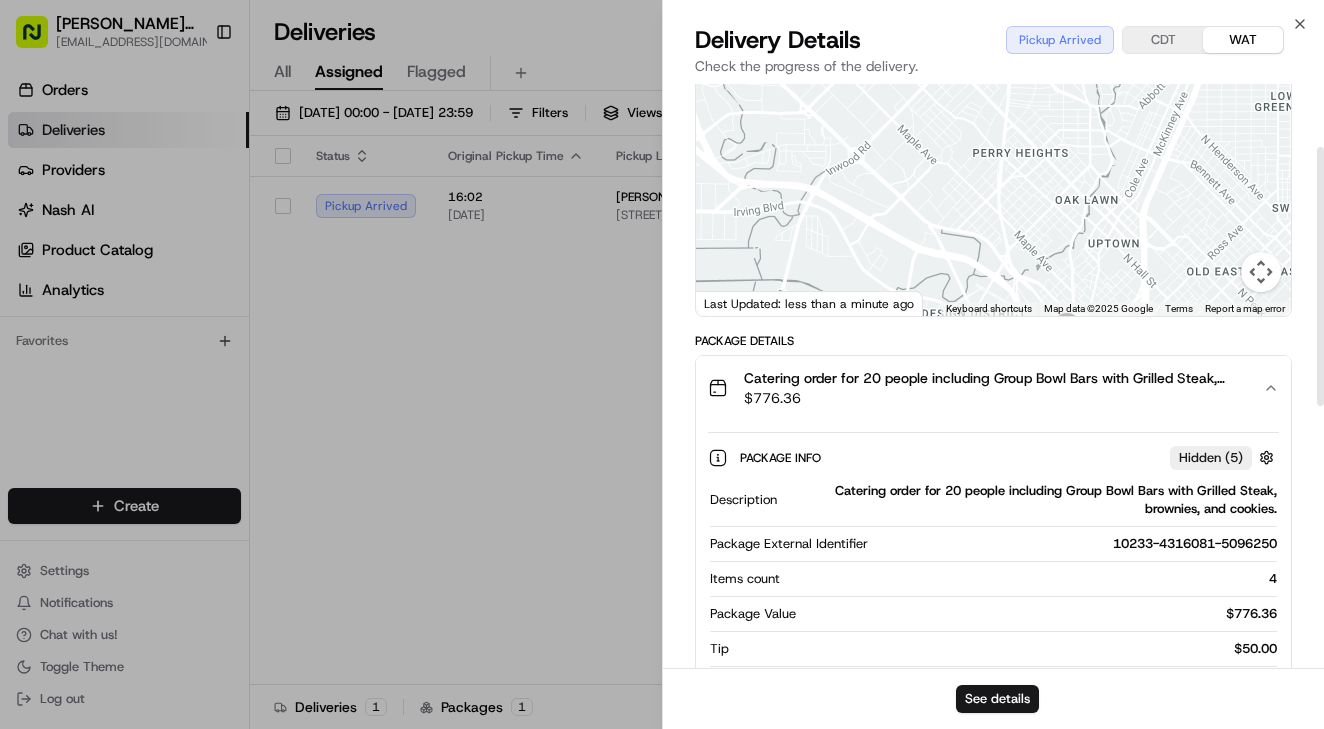 scroll, scrollTop: 142, scrollLeft: 0, axis: vertical 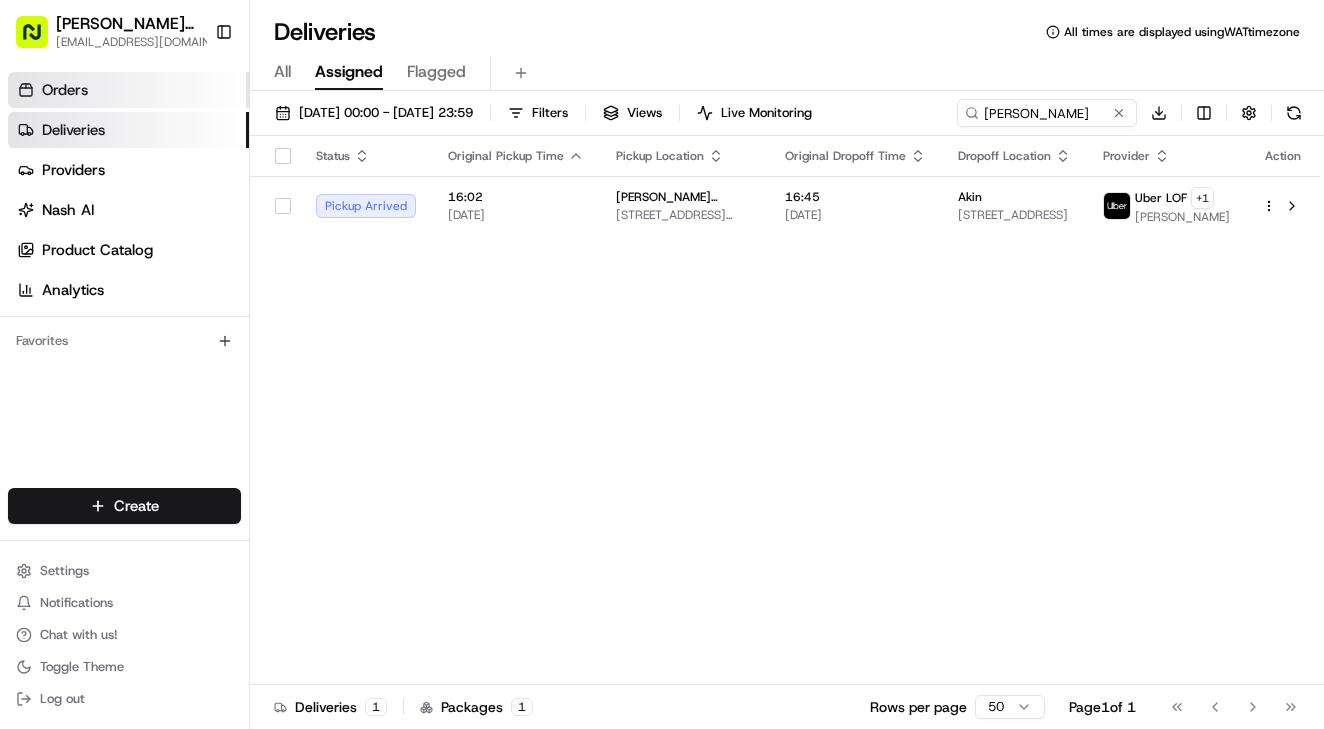 click on "Orders" at bounding box center (65, 90) 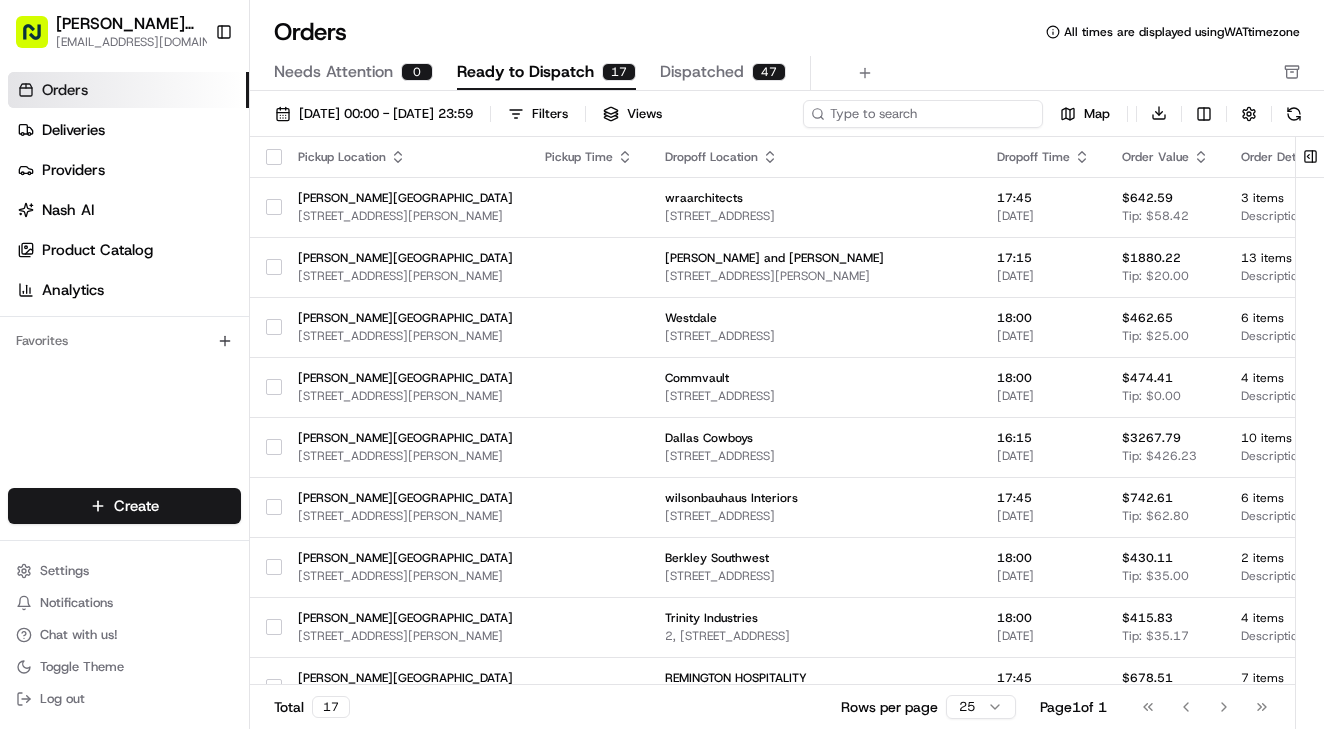 click at bounding box center (923, 114) 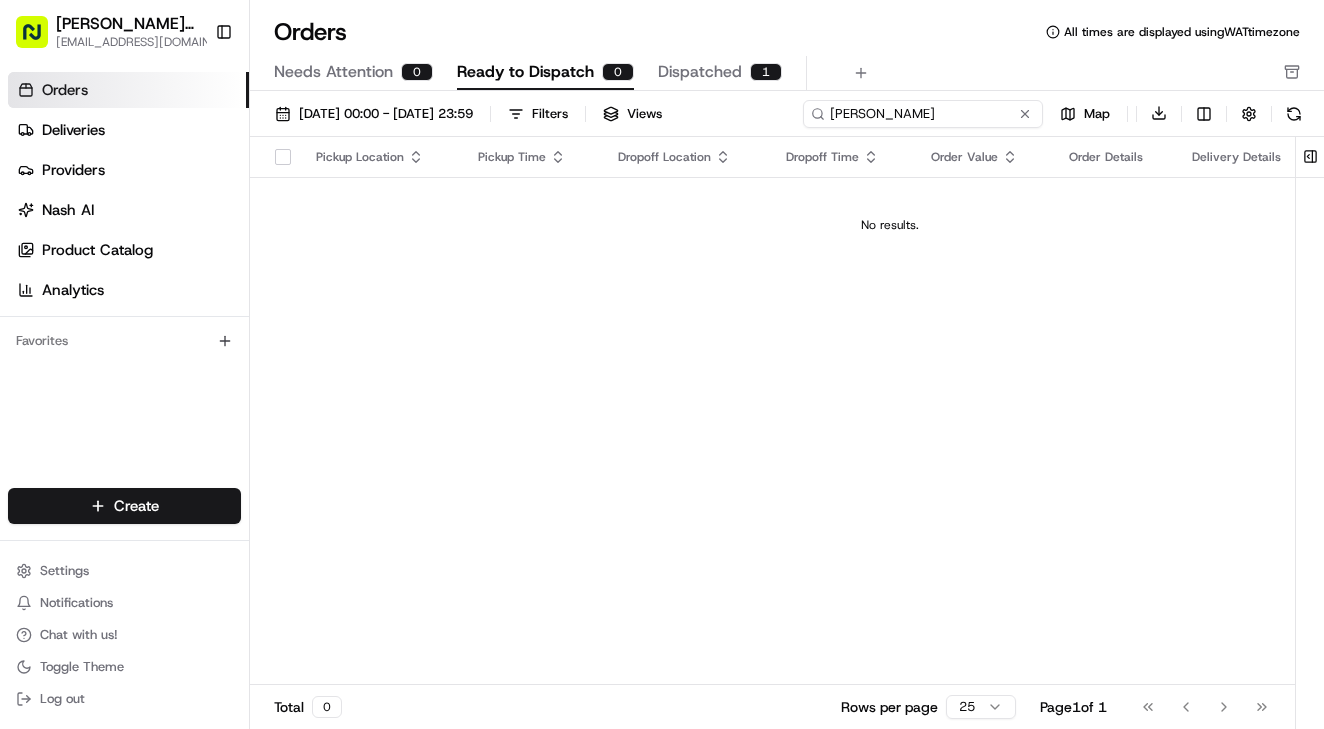 type on "tina" 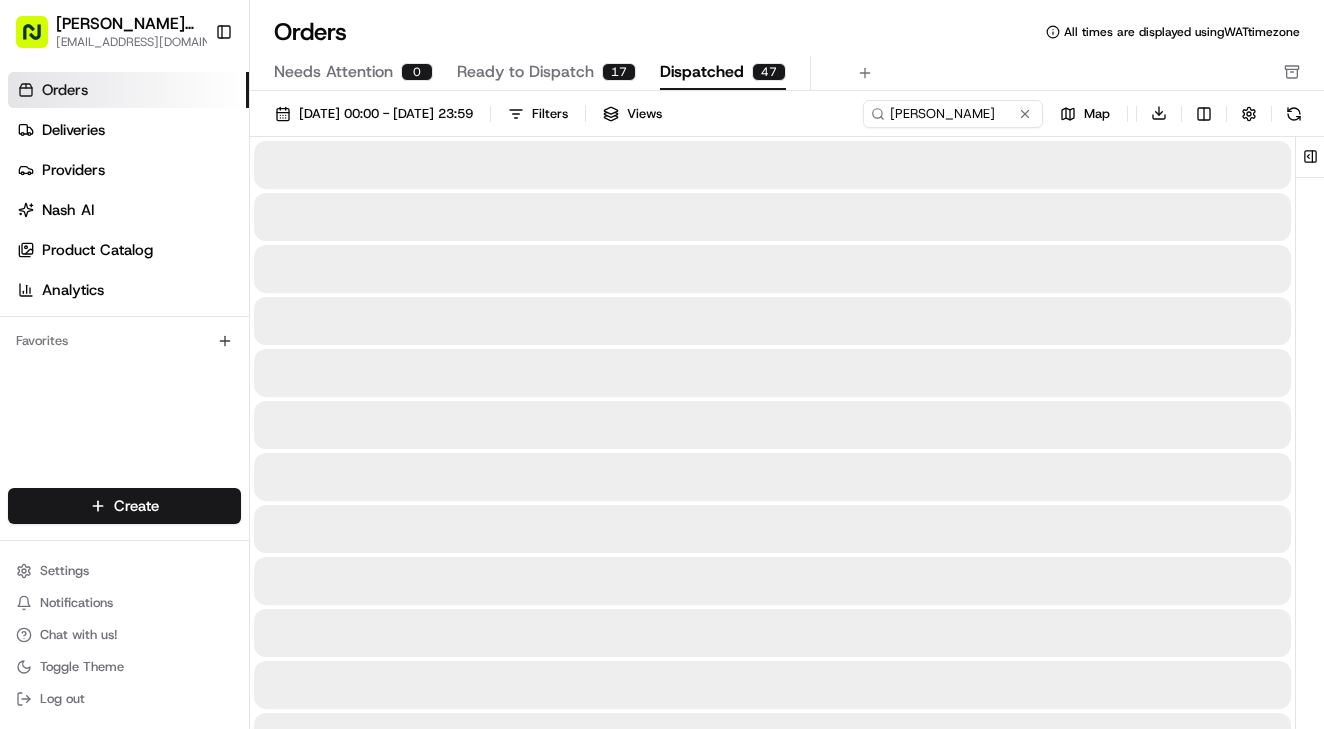 click on "Dispatched" at bounding box center (702, 72) 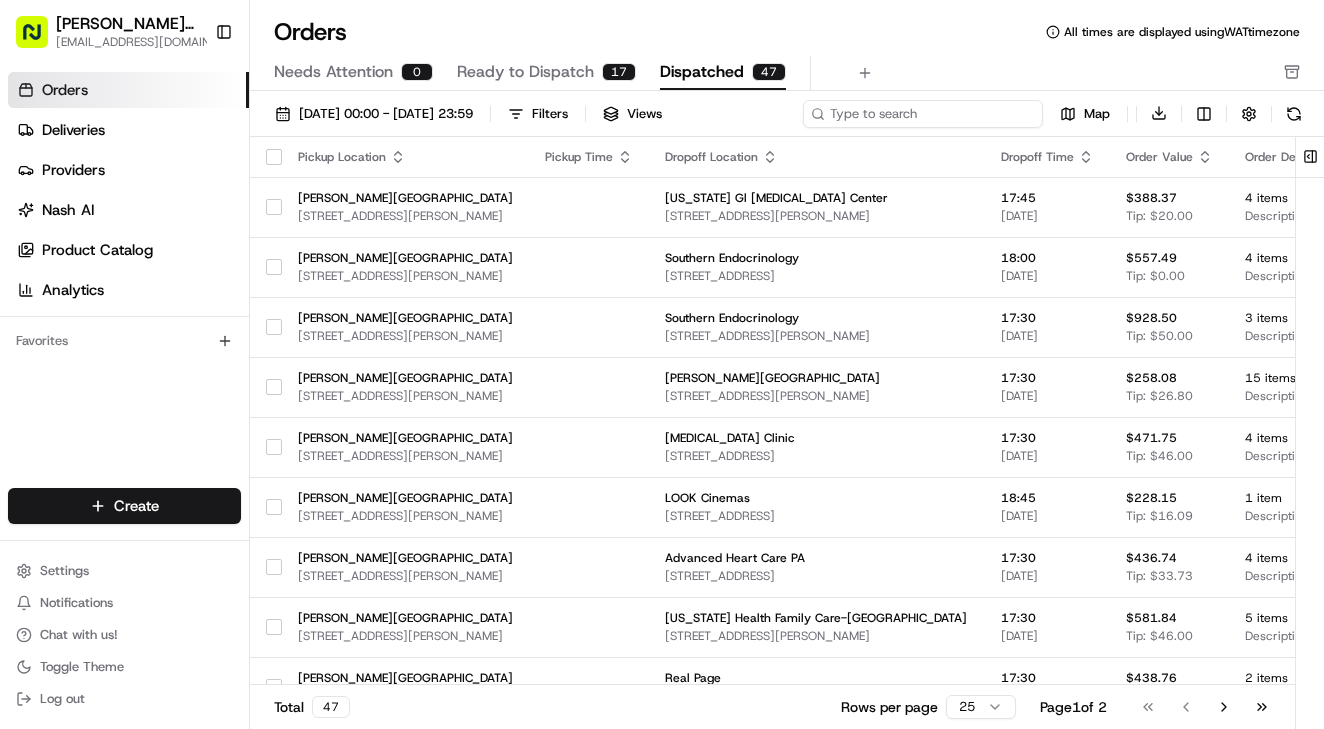 click at bounding box center (923, 114) 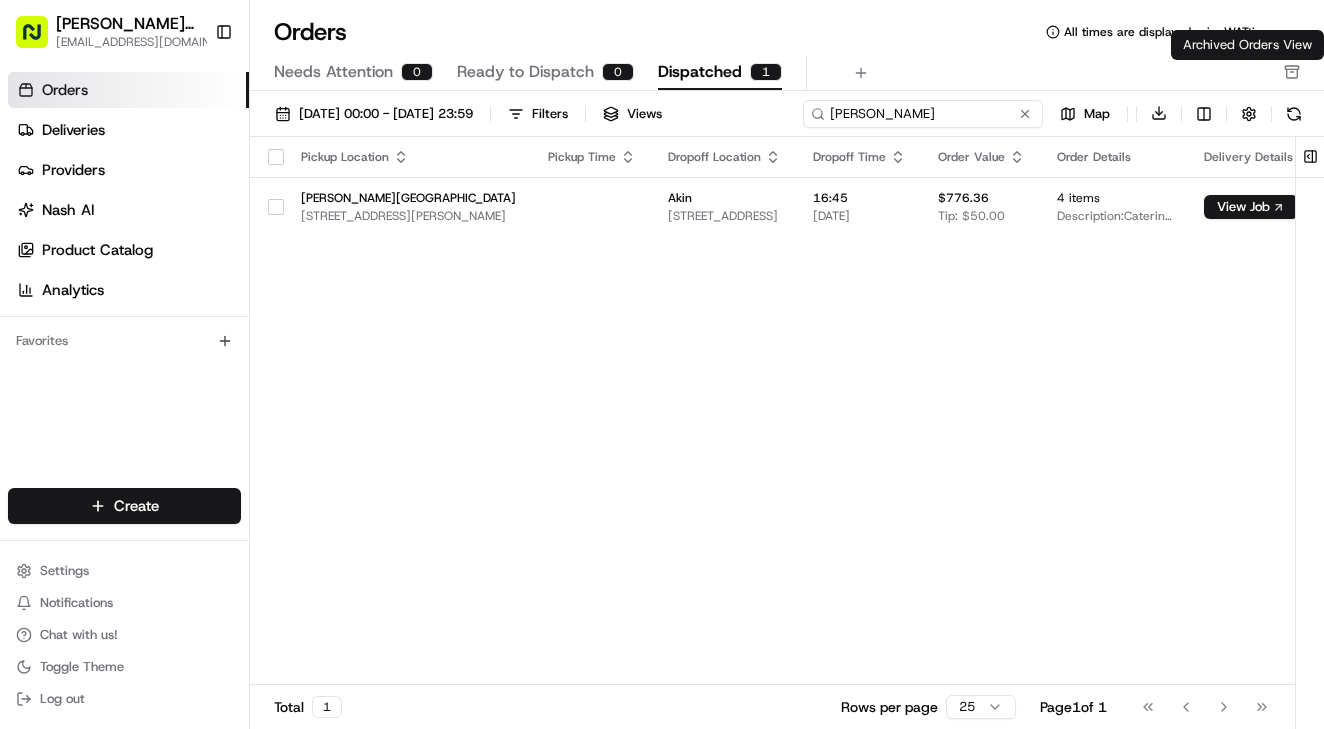 type on "tina" 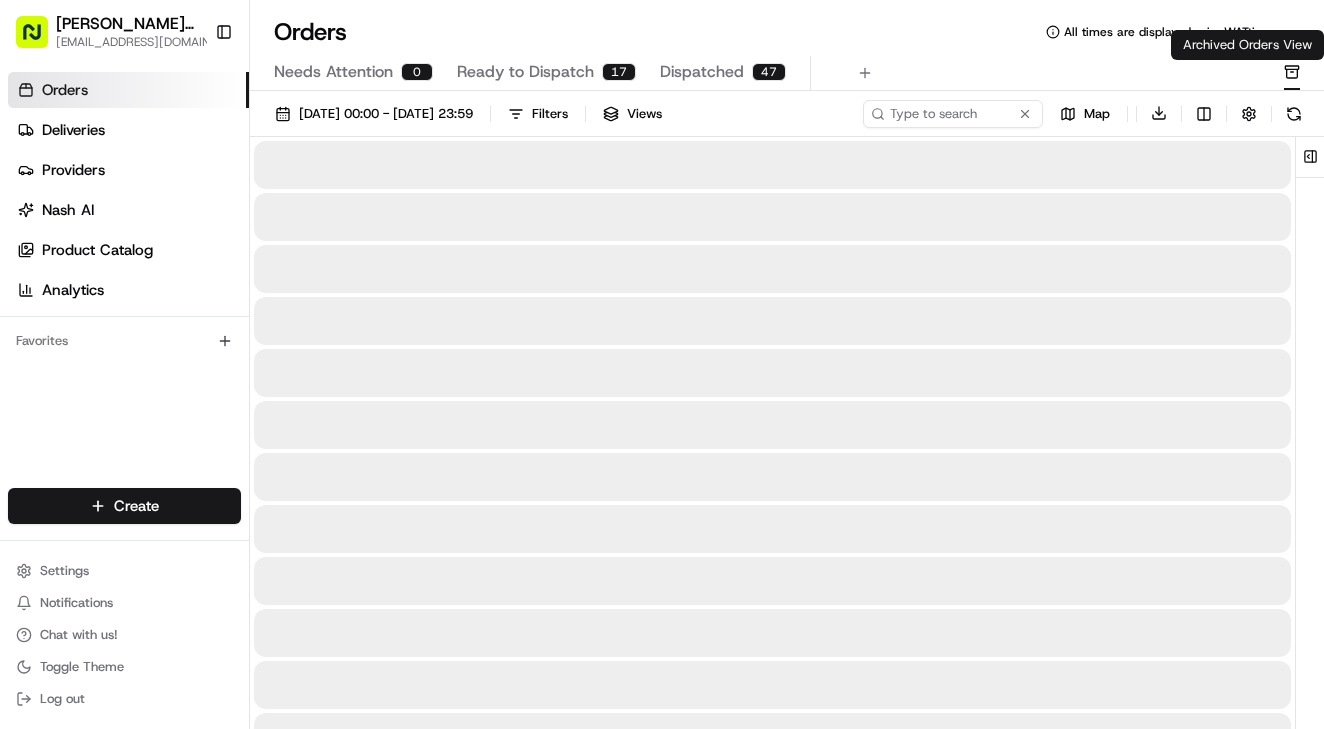 click 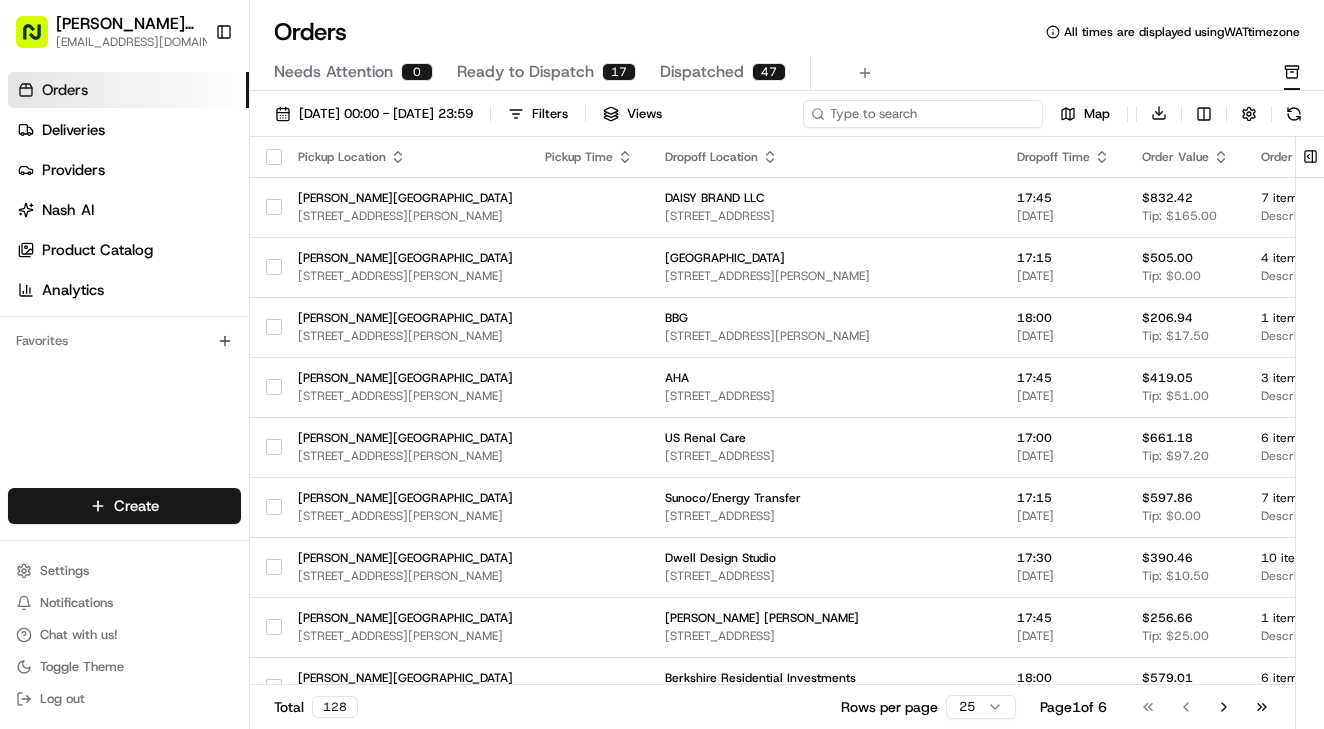 click at bounding box center [923, 114] 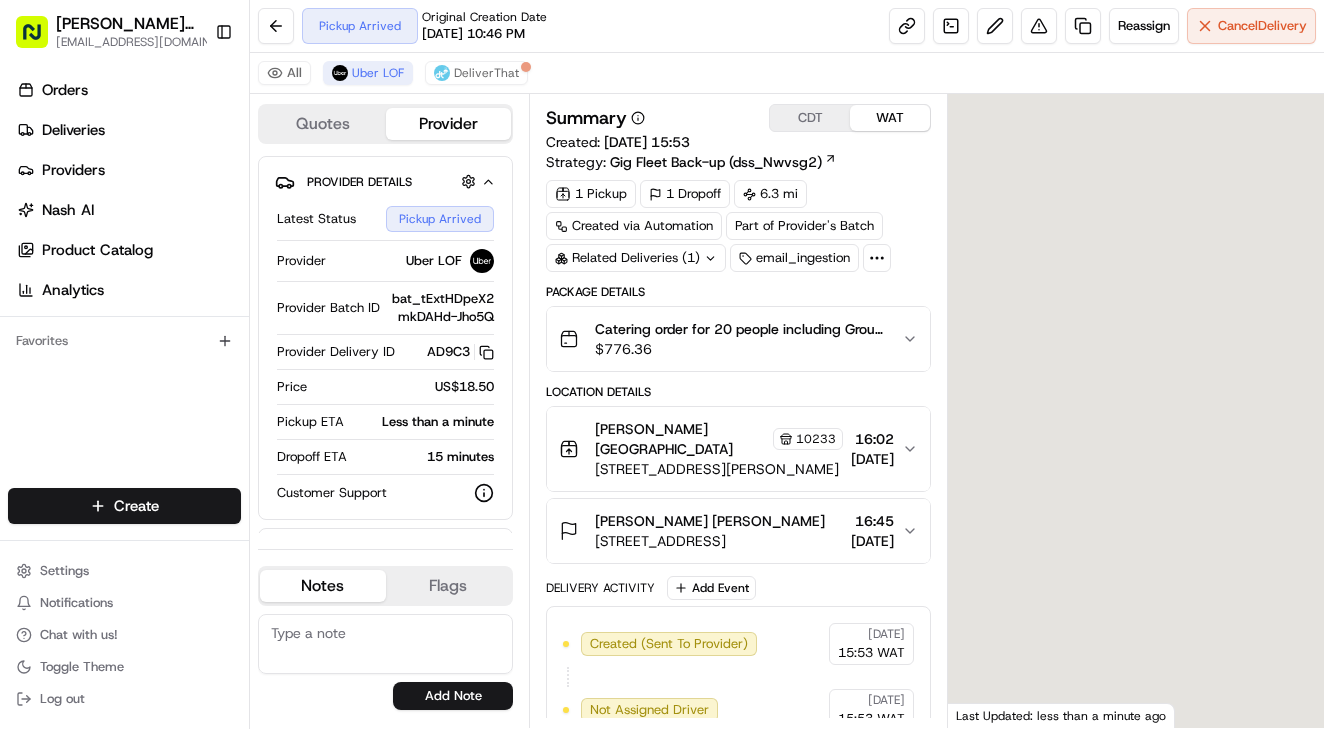scroll, scrollTop: 0, scrollLeft: 0, axis: both 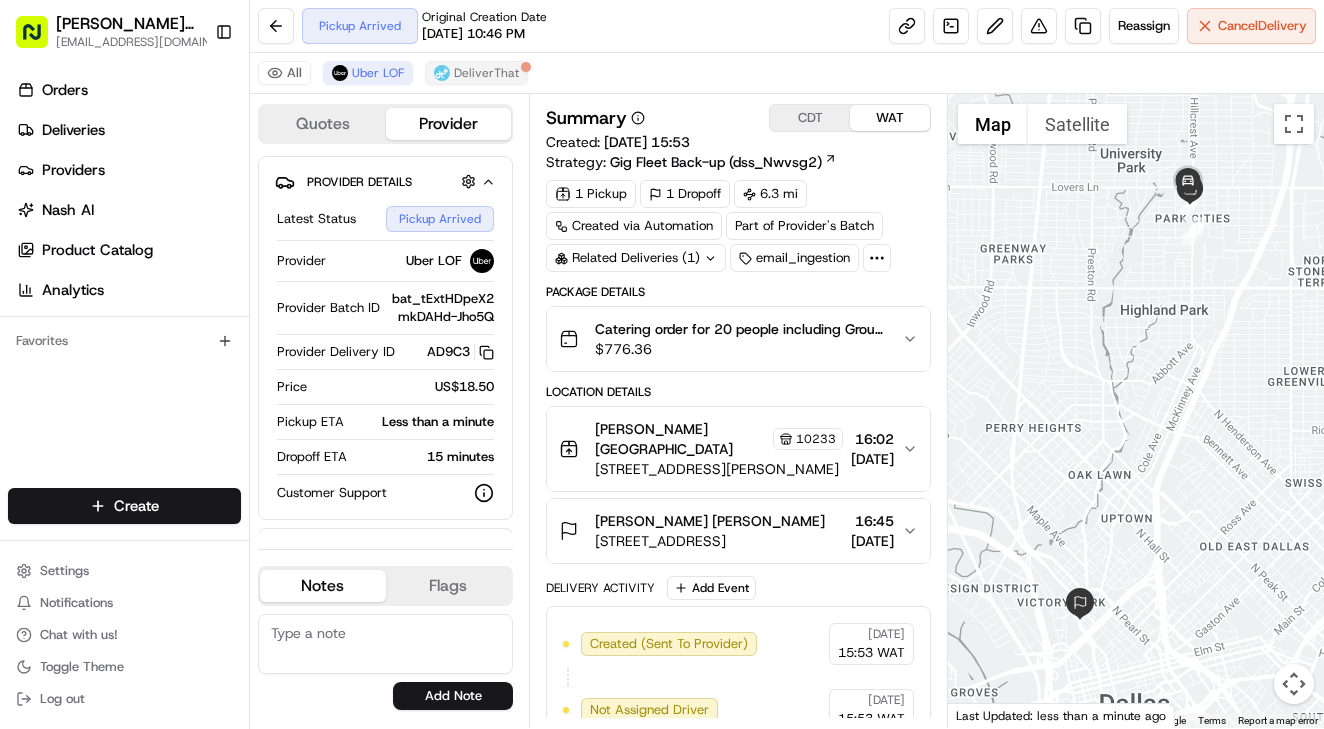 click on "DeliverThat" at bounding box center (486, 73) 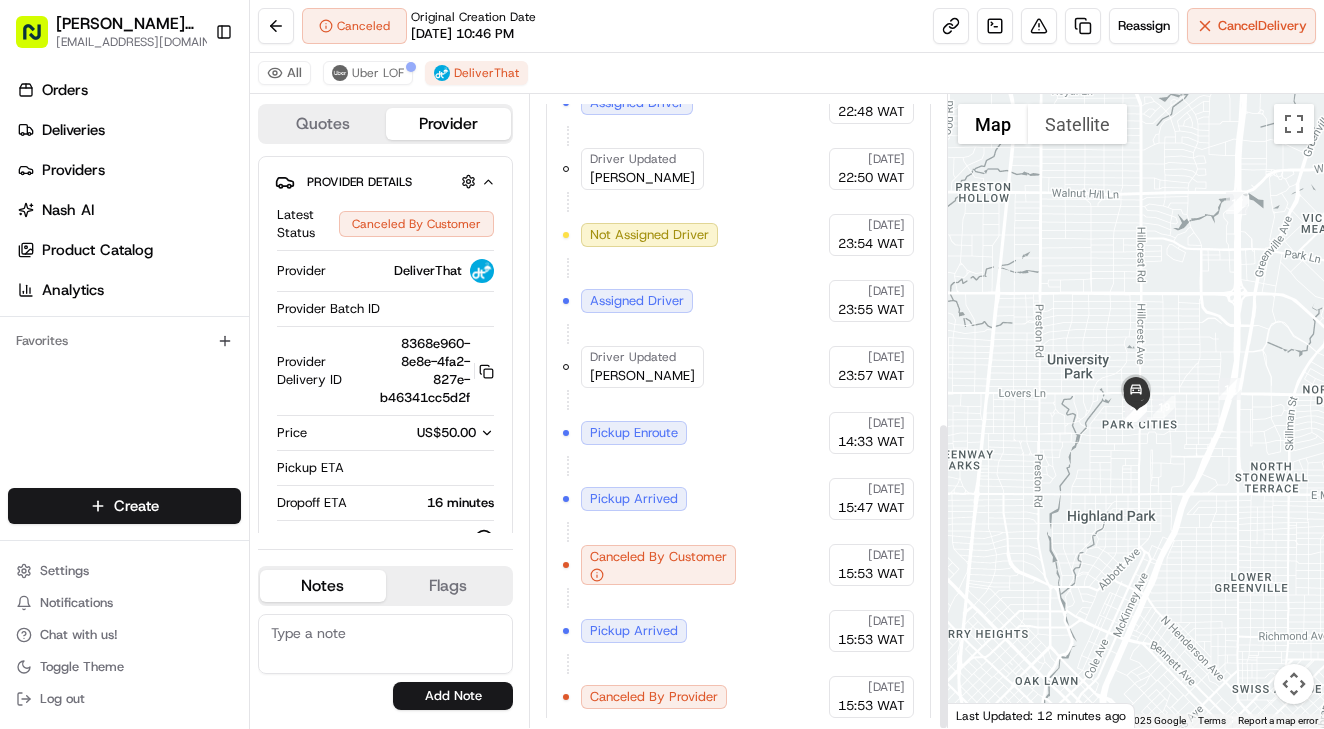 scroll, scrollTop: 672, scrollLeft: 0, axis: vertical 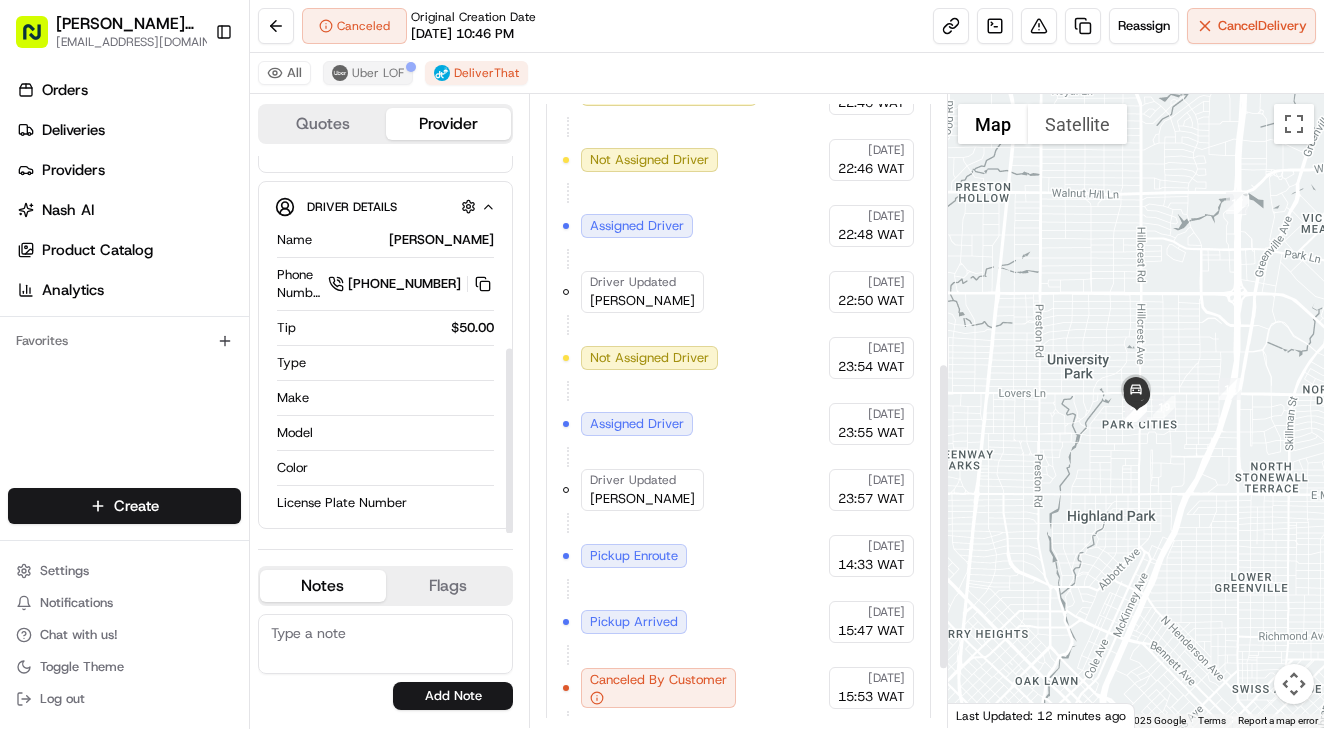 click on "Uber LOF" at bounding box center (378, 73) 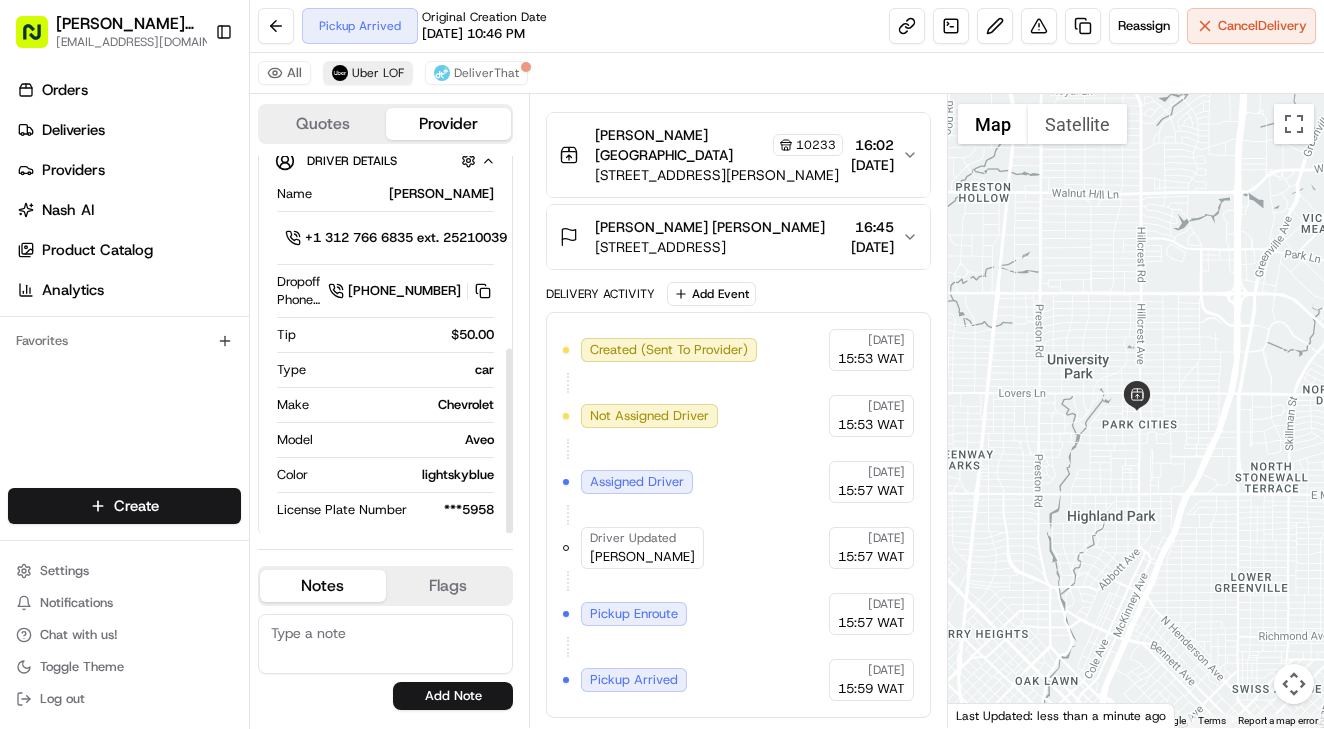 scroll, scrollTop: 75, scrollLeft: 0, axis: vertical 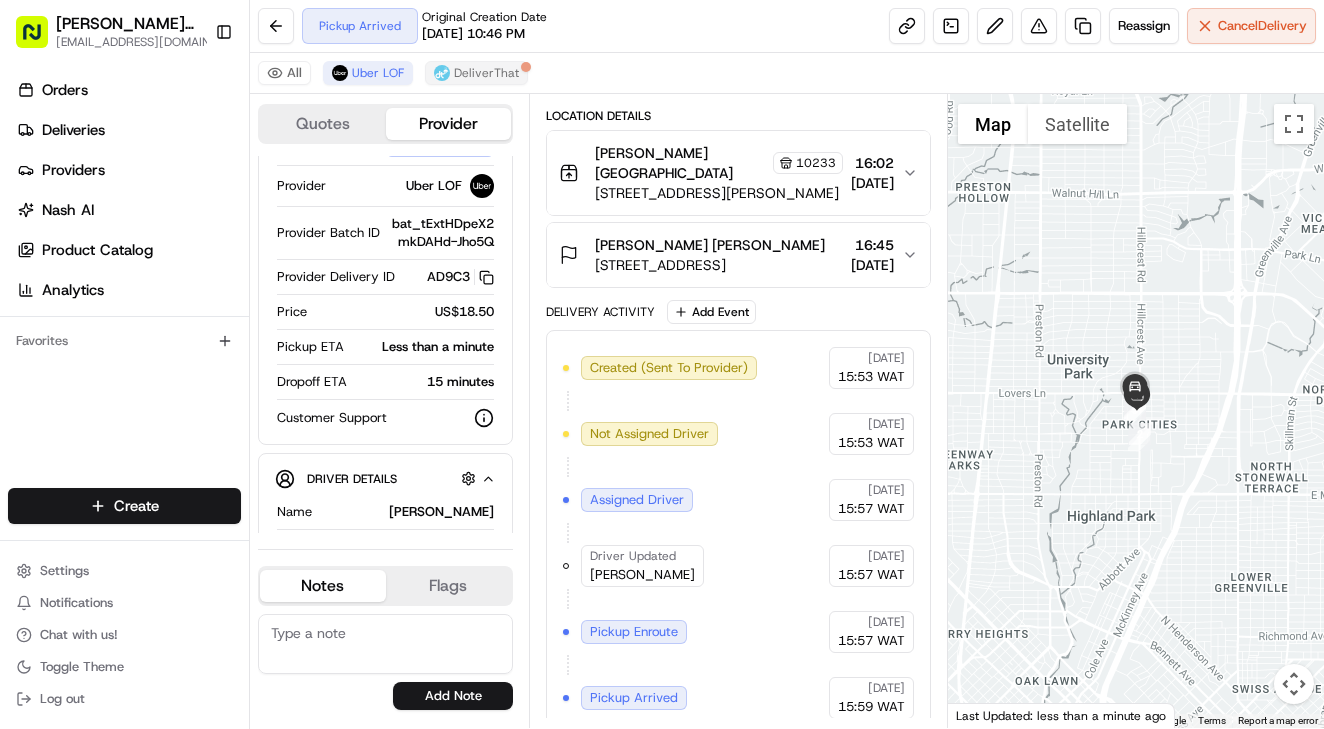 click on "DeliverThat" at bounding box center (486, 73) 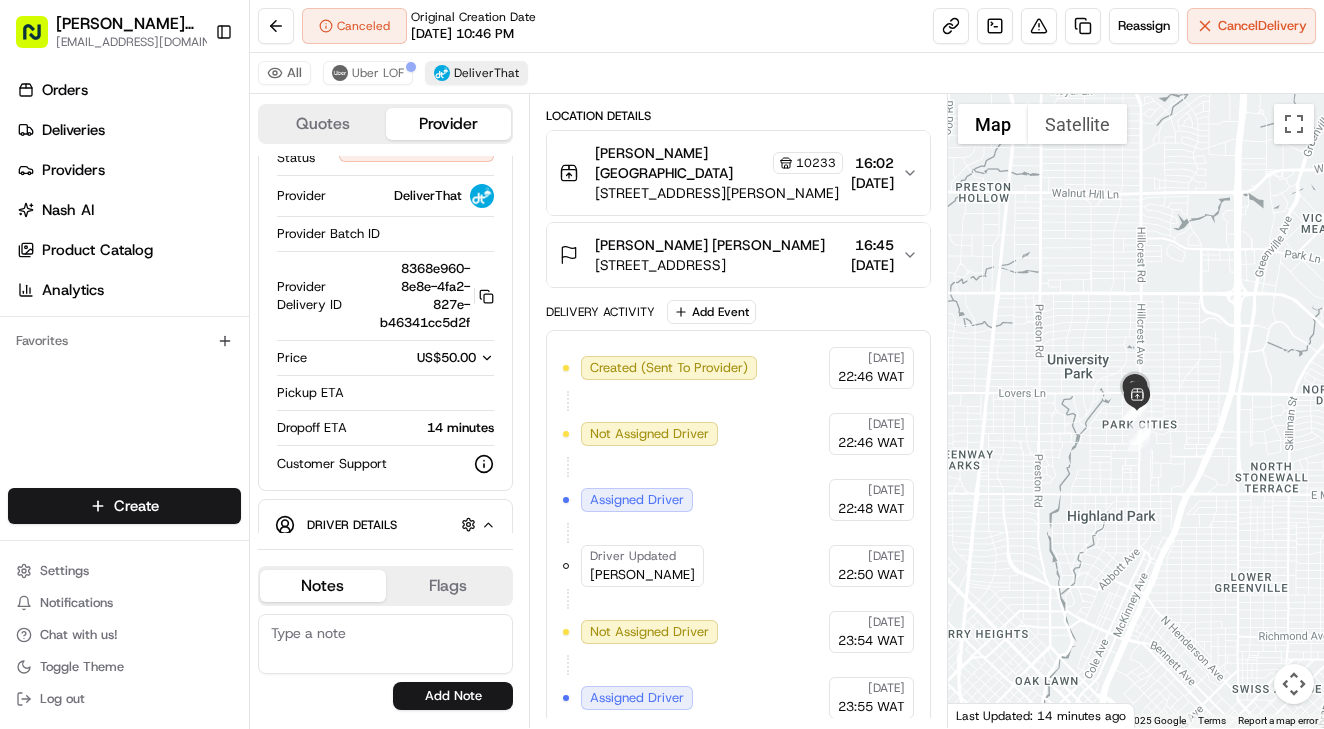 scroll, scrollTop: 0, scrollLeft: 0, axis: both 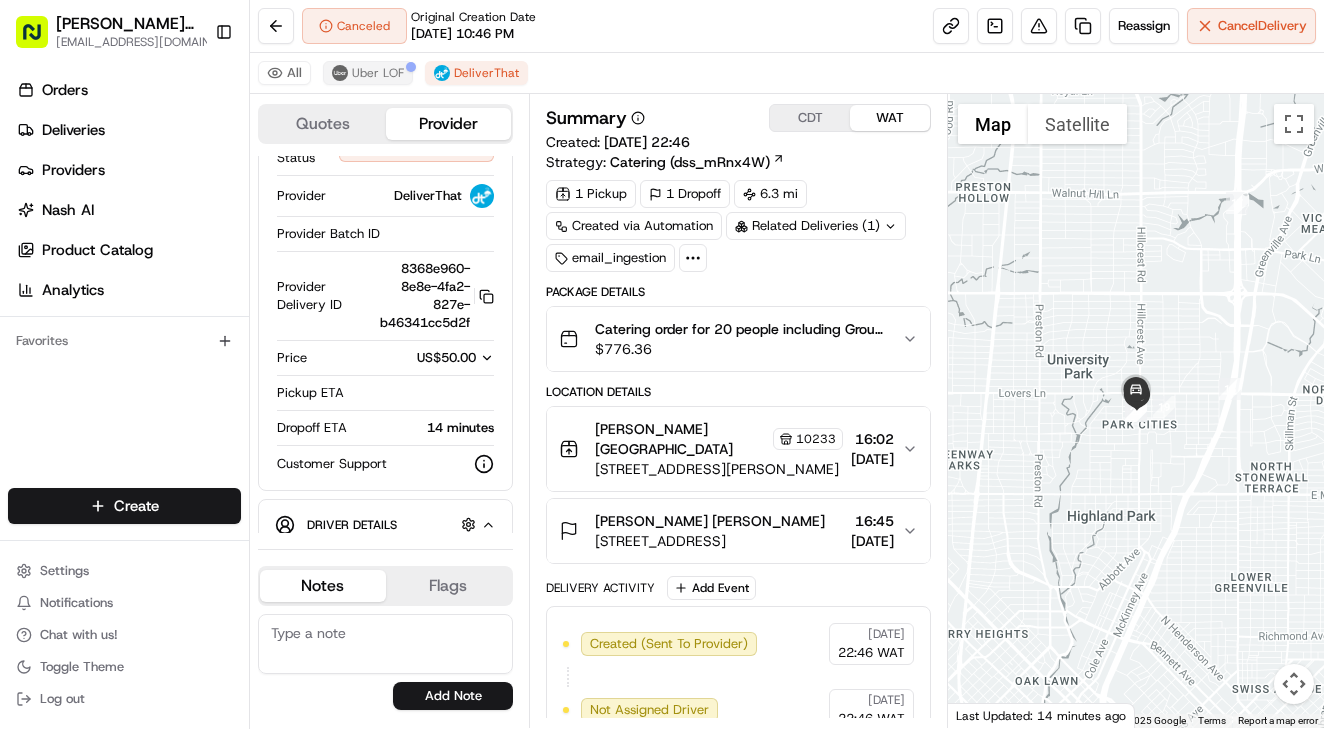 click on "Uber LOF" at bounding box center [378, 73] 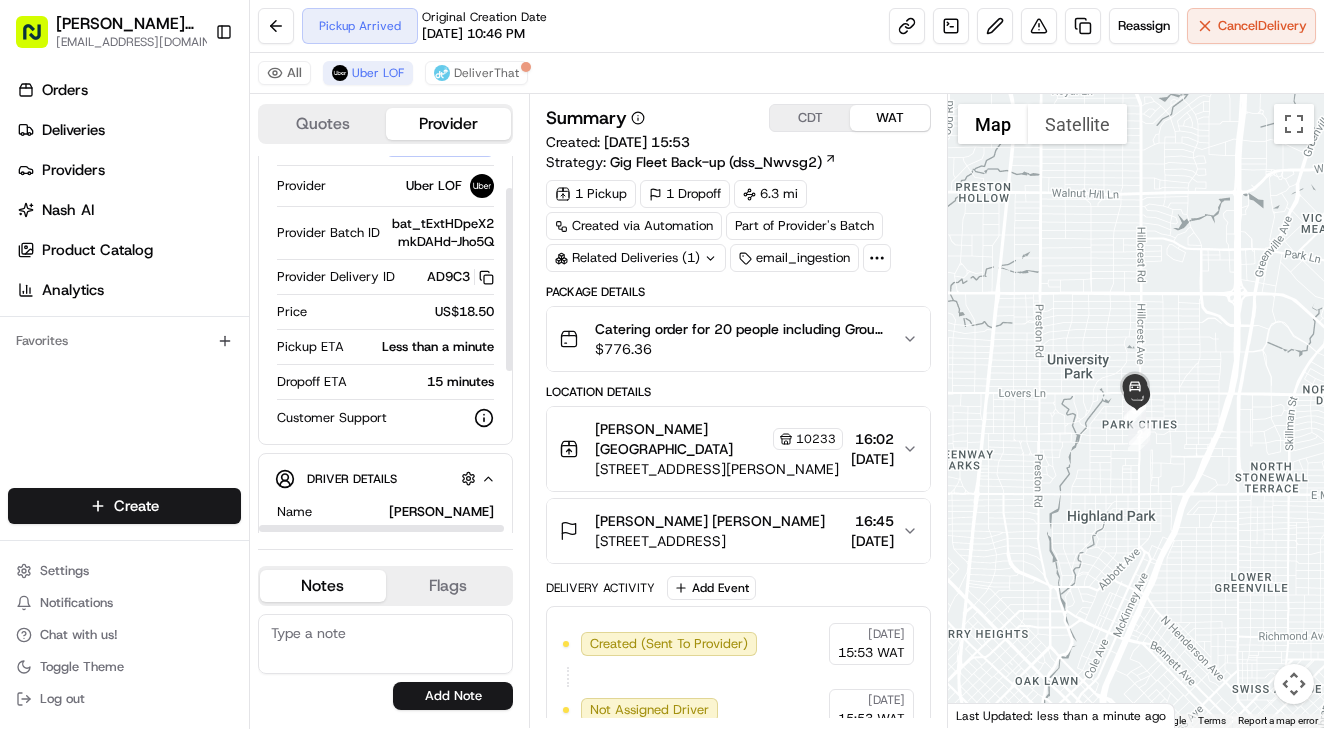 scroll, scrollTop: 0, scrollLeft: 0, axis: both 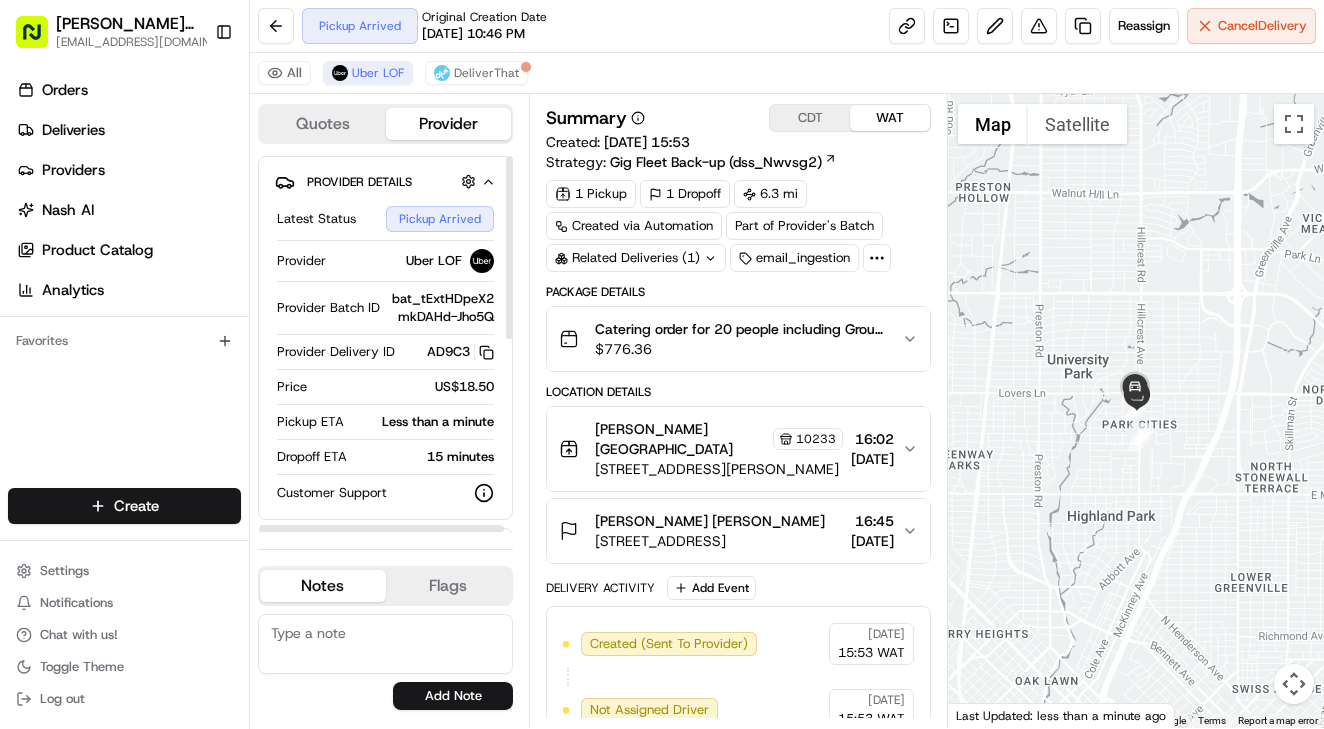 click on "All Uber LOF DeliverThat" at bounding box center [787, 73] 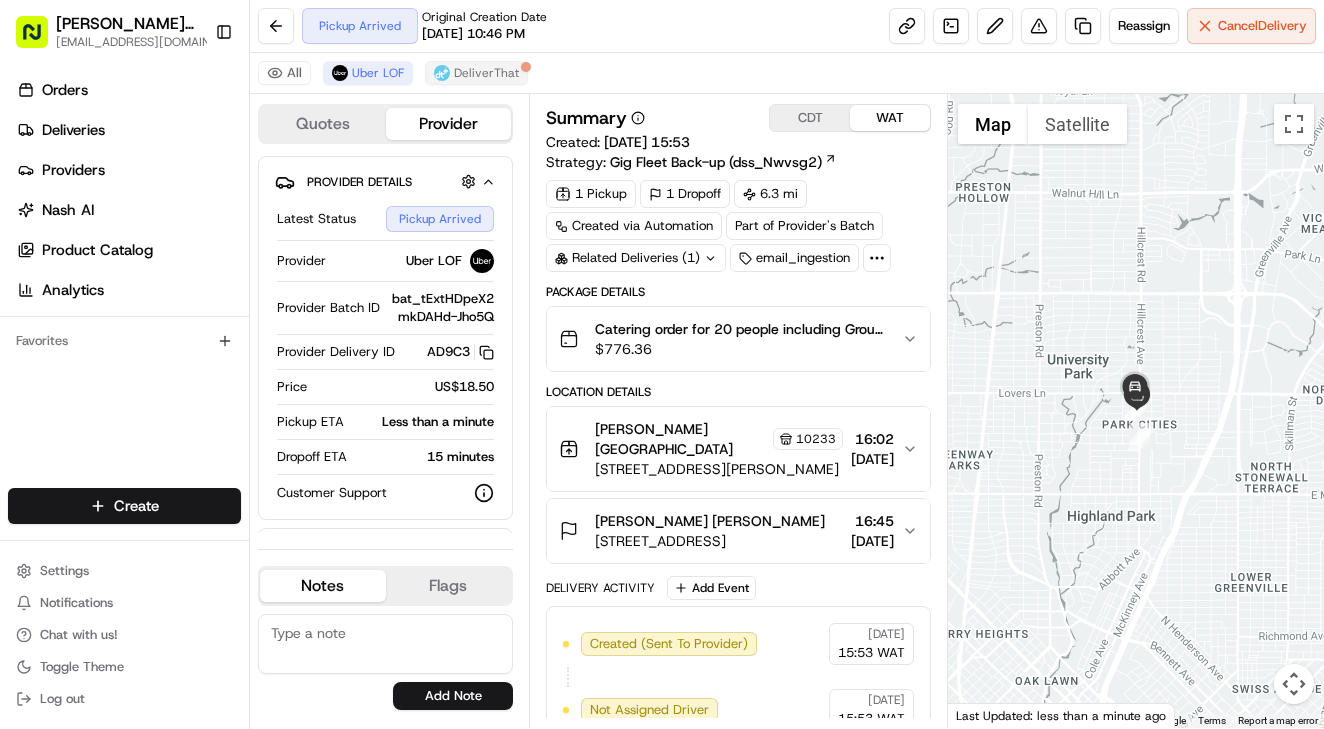 click on "DeliverThat" at bounding box center [486, 73] 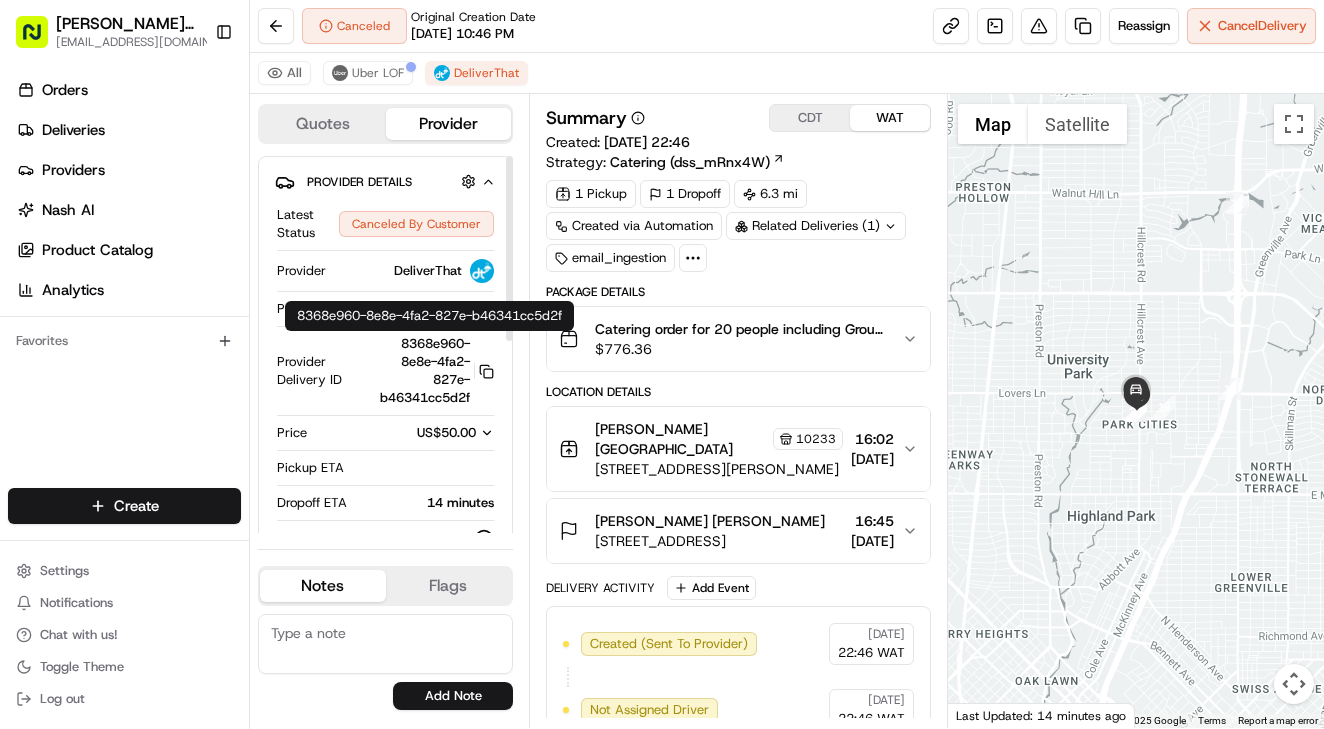 scroll, scrollTop: 5, scrollLeft: 0, axis: vertical 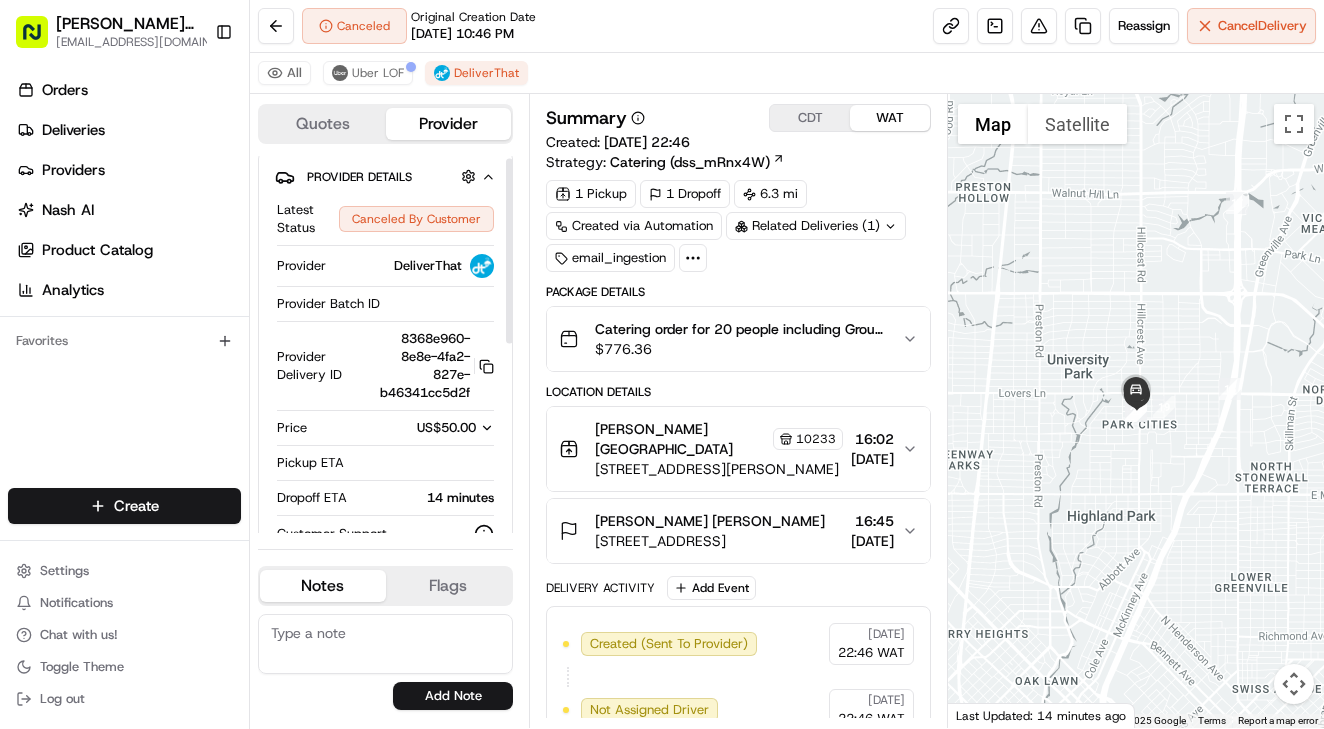 click on "US$50.00" at bounding box center [446, 427] 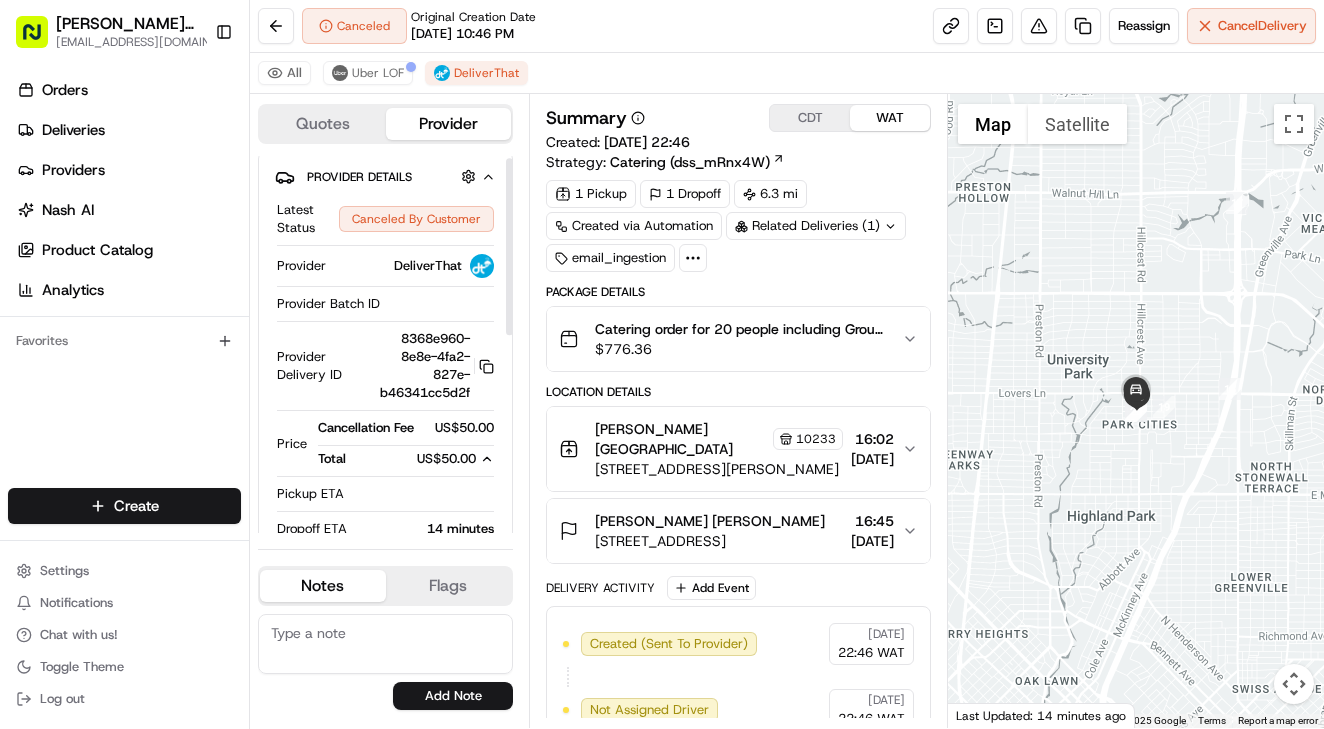 click on "US$50.00" at bounding box center [451, 459] 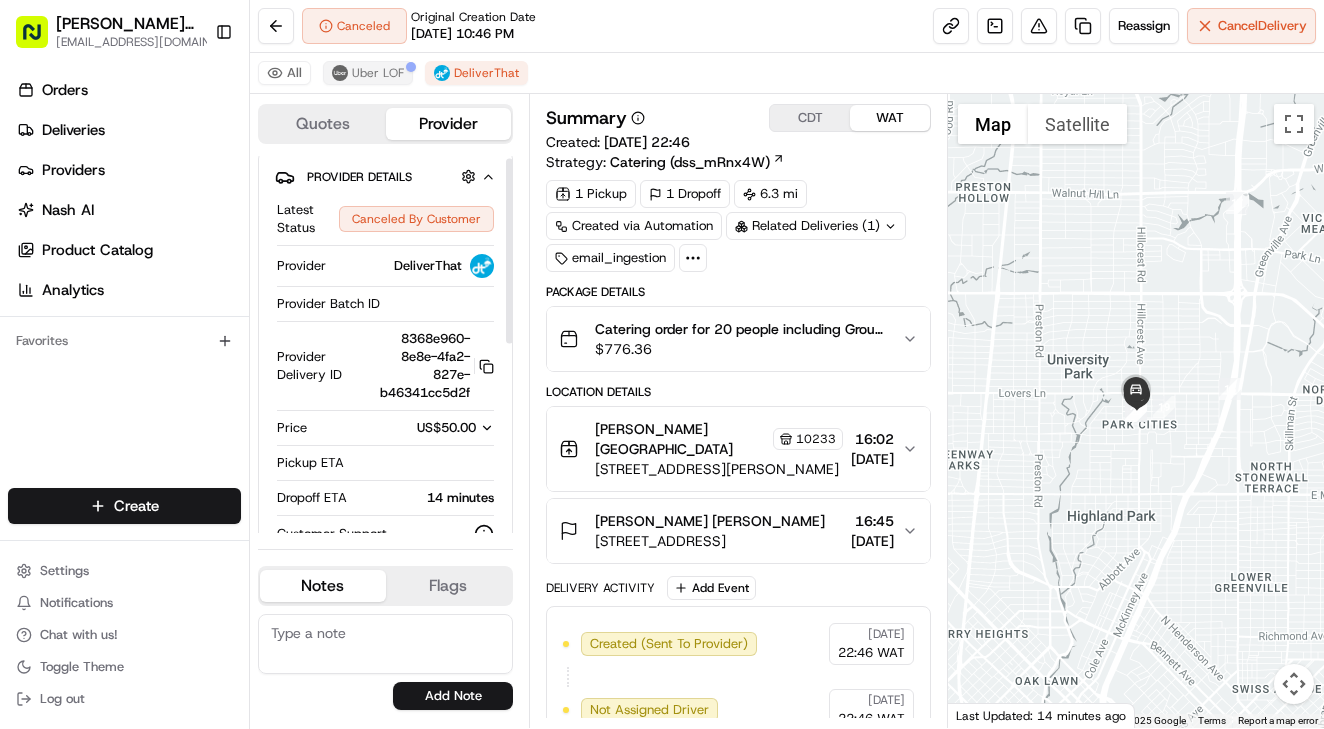 click on "Uber LOF" at bounding box center [378, 73] 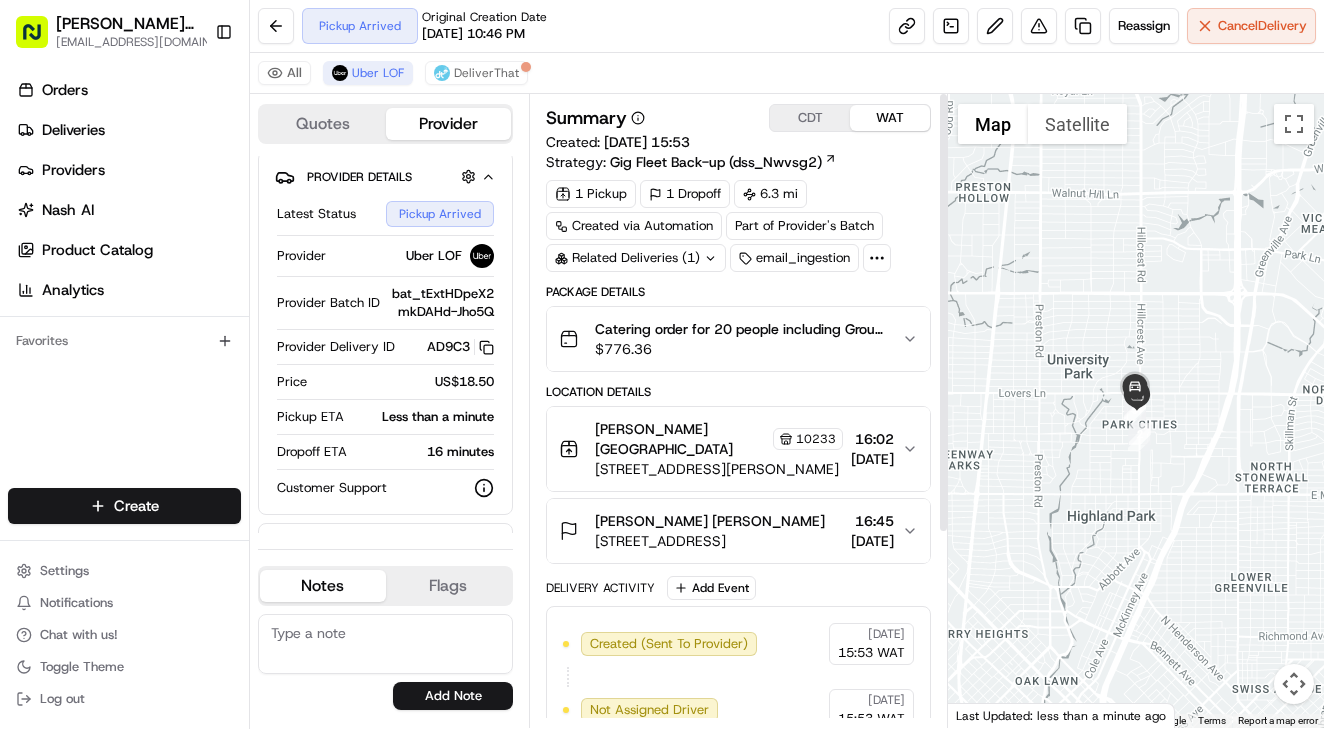 scroll, scrollTop: 0, scrollLeft: 0, axis: both 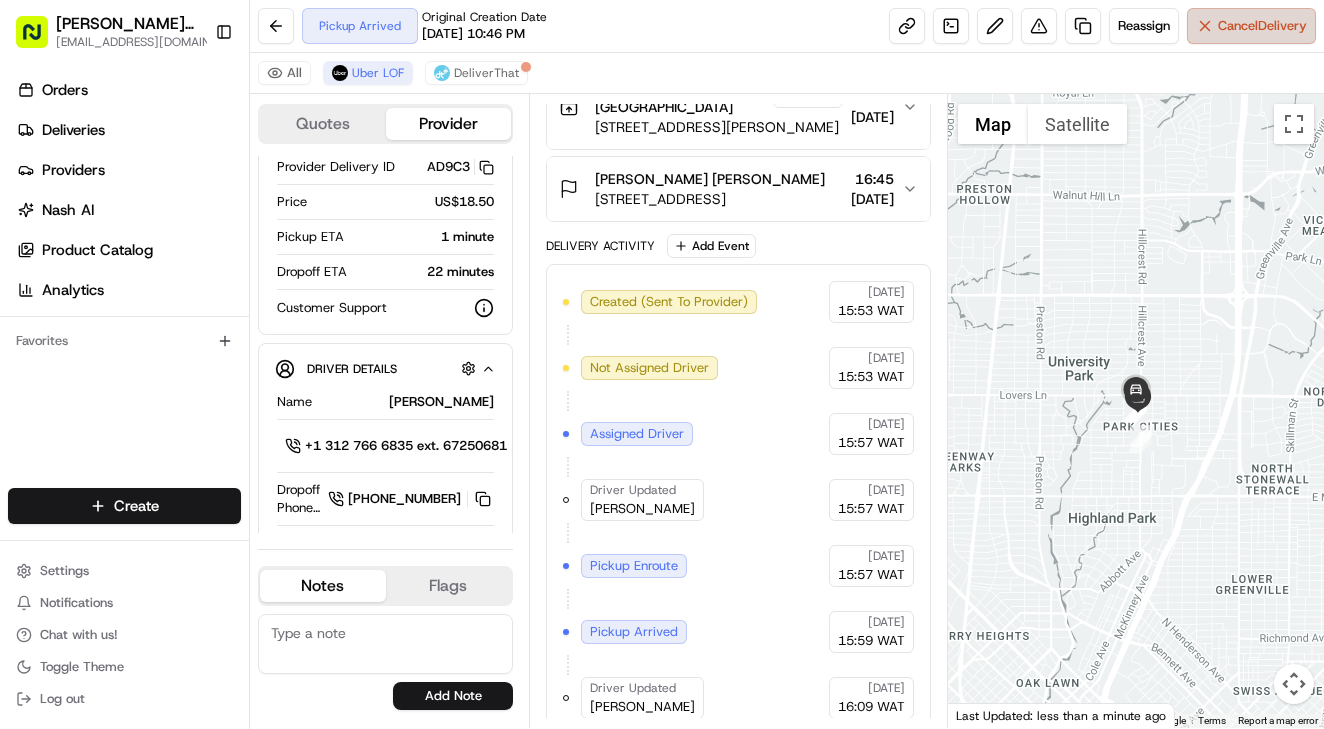 click on "Cancel  Delivery" at bounding box center [1262, 26] 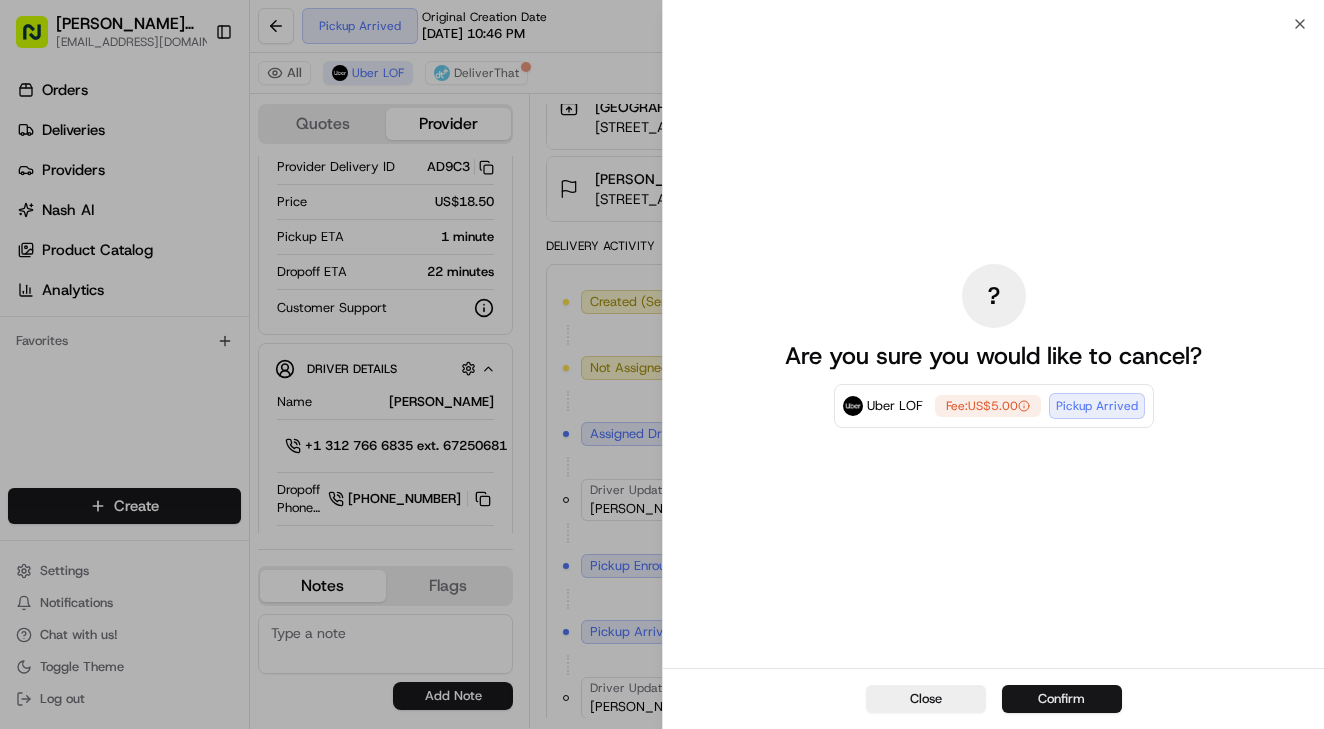 click on "Confirm" at bounding box center (1062, 699) 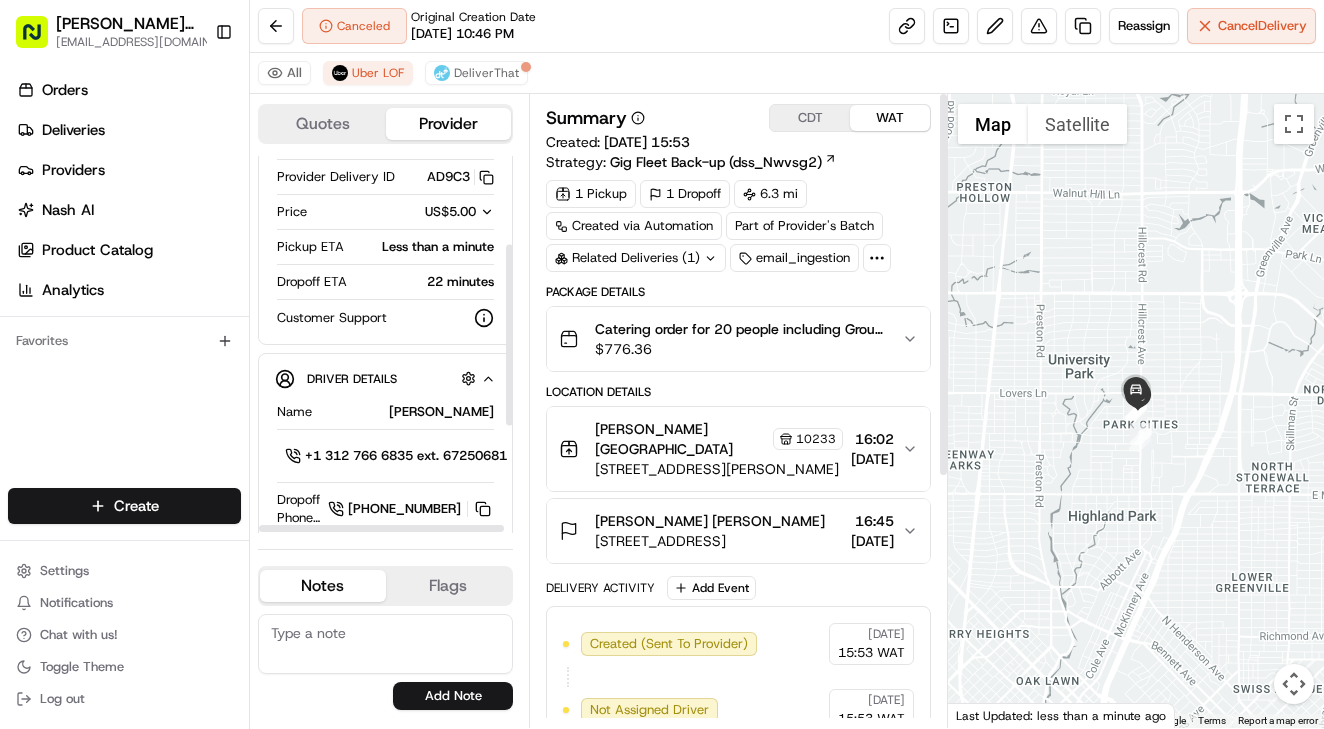 scroll, scrollTop: 0, scrollLeft: 0, axis: both 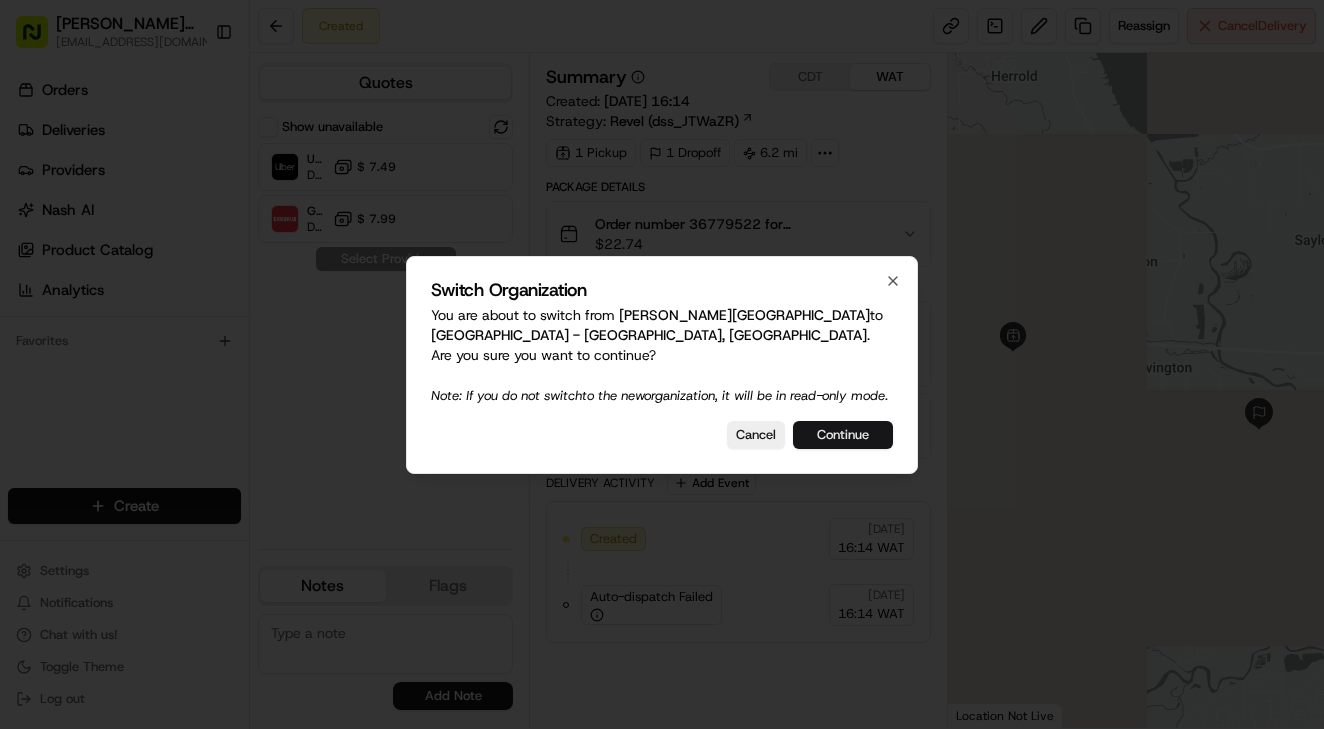 click on "Continue" at bounding box center [843, 435] 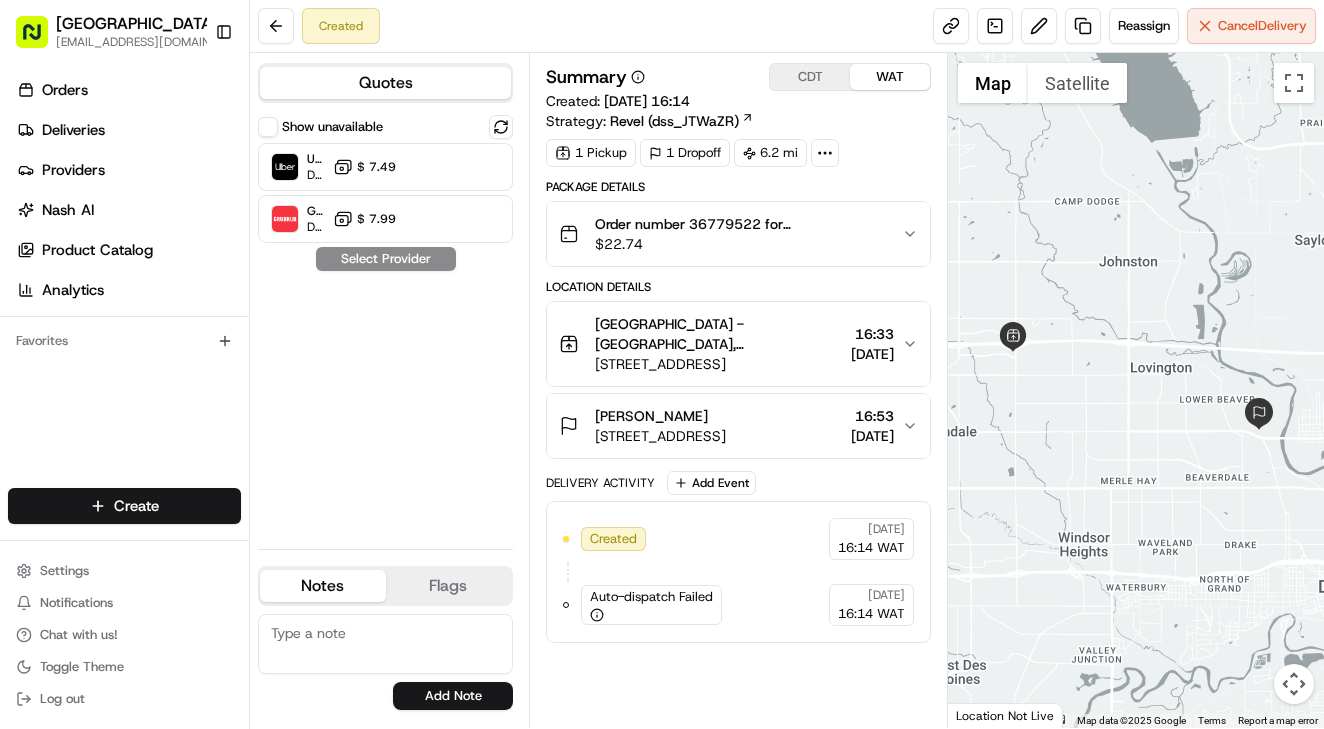 click on "Revel (dss_JTWaZR)" at bounding box center (674, 121) 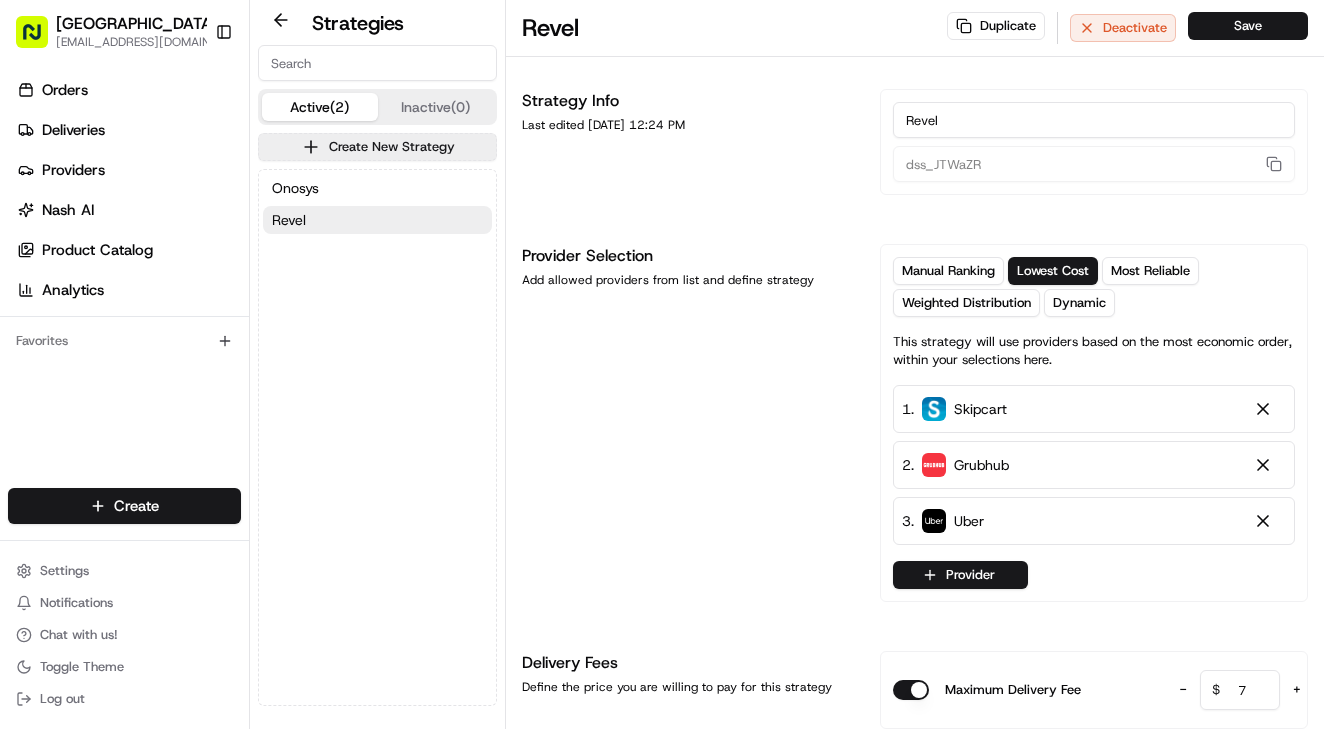 scroll, scrollTop: 0, scrollLeft: 0, axis: both 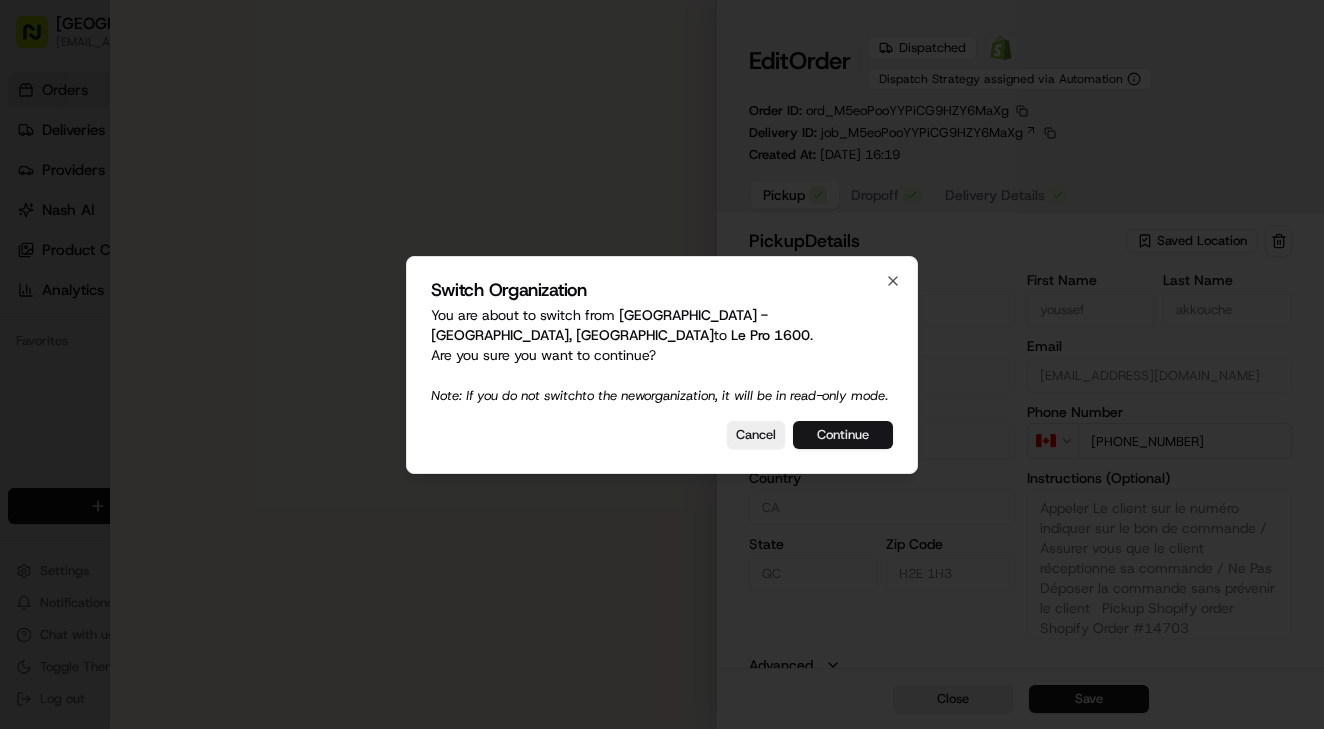 click on "Continue" at bounding box center (843, 435) 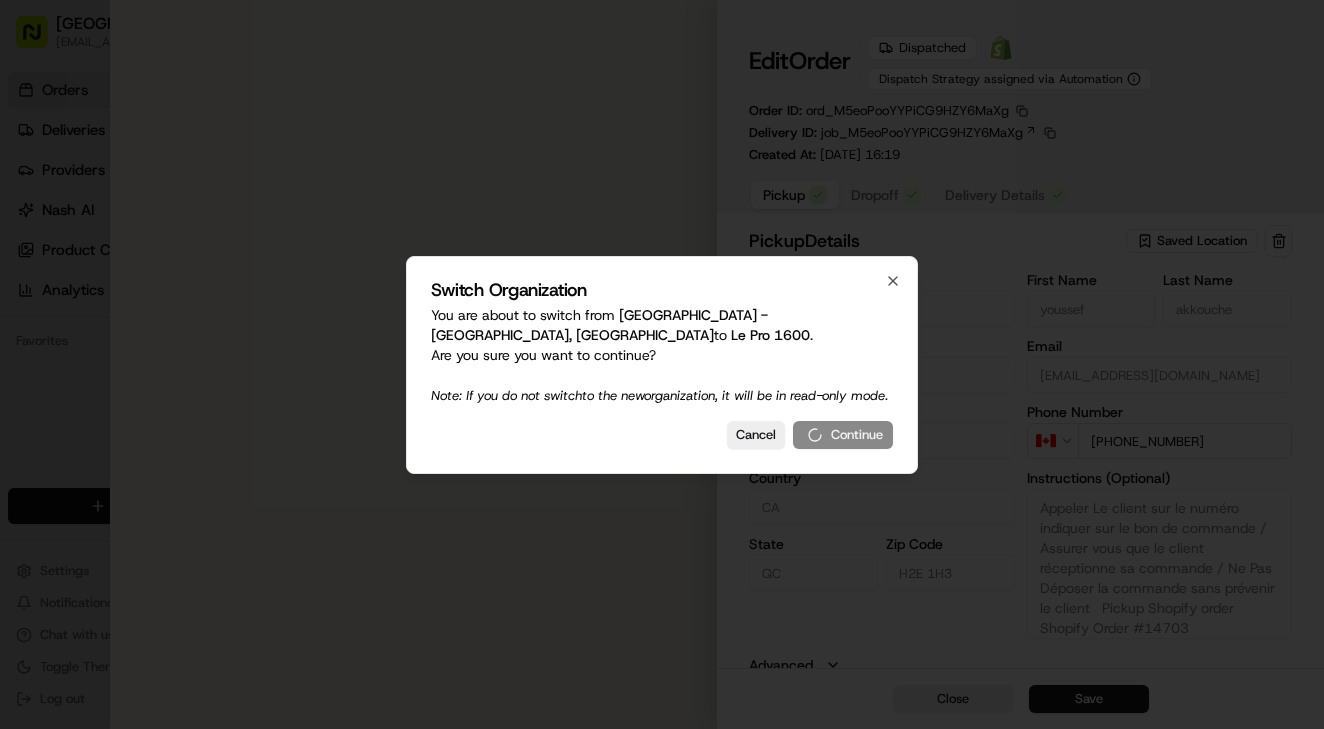 scroll, scrollTop: 0, scrollLeft: 0, axis: both 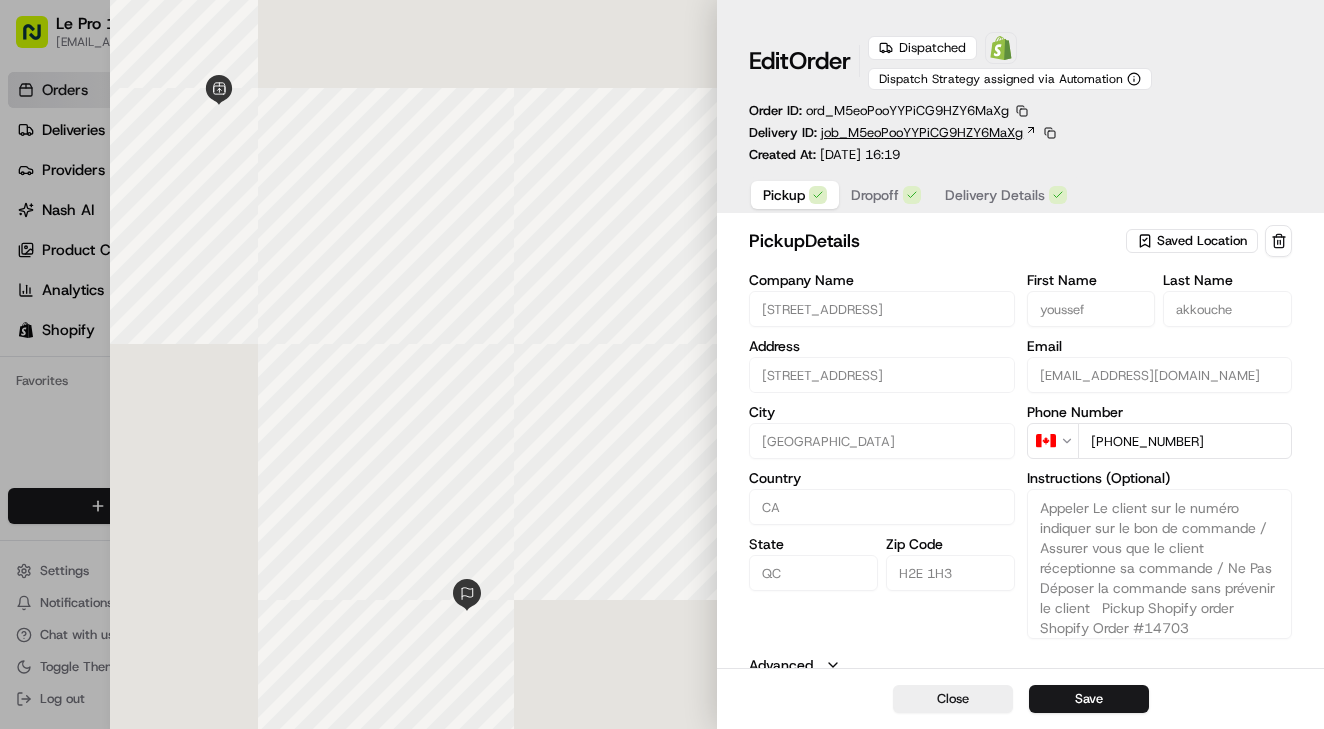 click on "job_M5eoPooYYPiCG9HZY6MaXg" at bounding box center [922, 133] 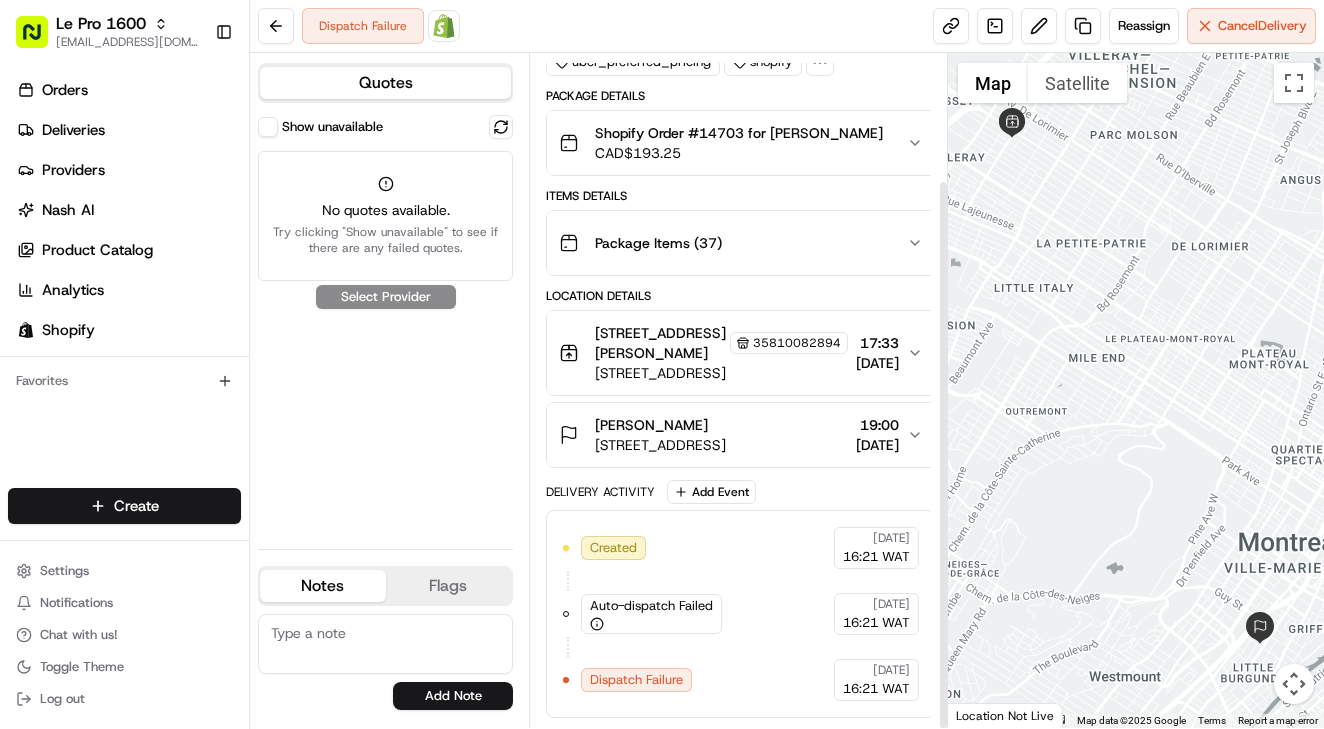 scroll, scrollTop: 155, scrollLeft: 0, axis: vertical 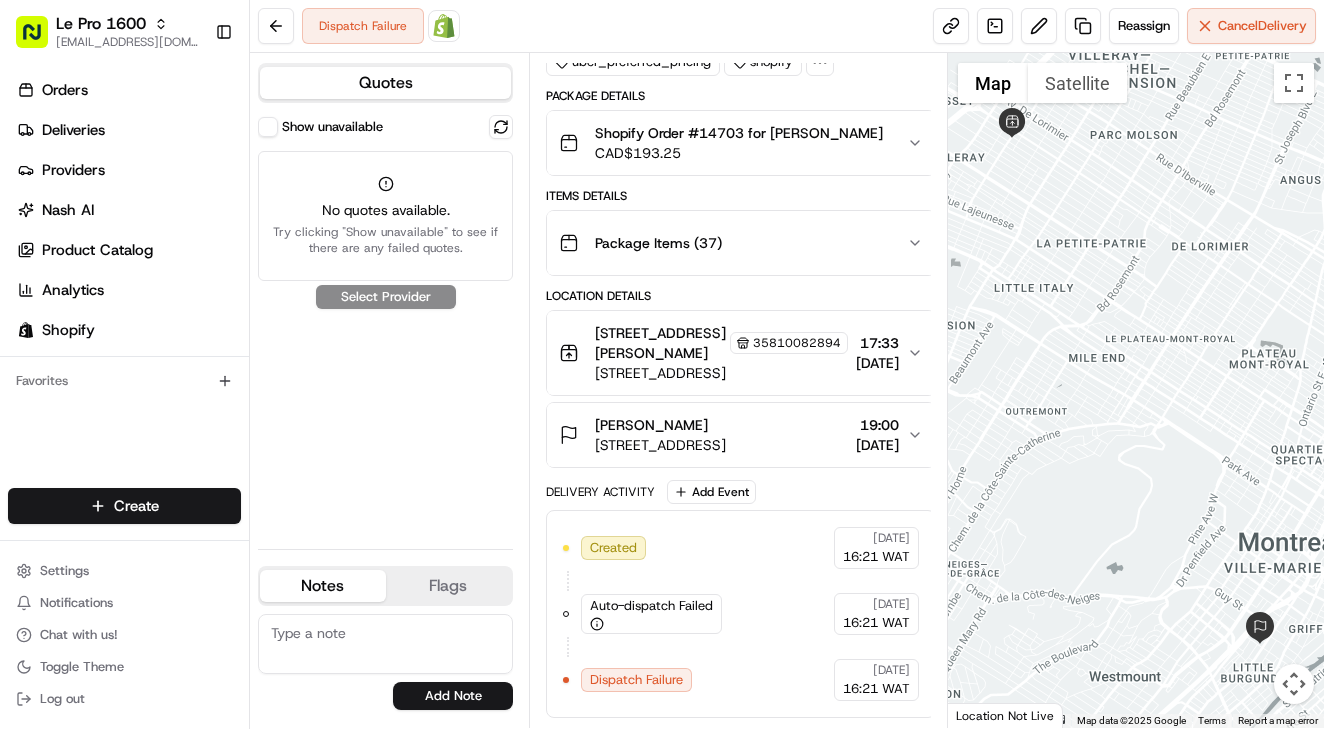 click on "Show unavailable" at bounding box center (268, 127) 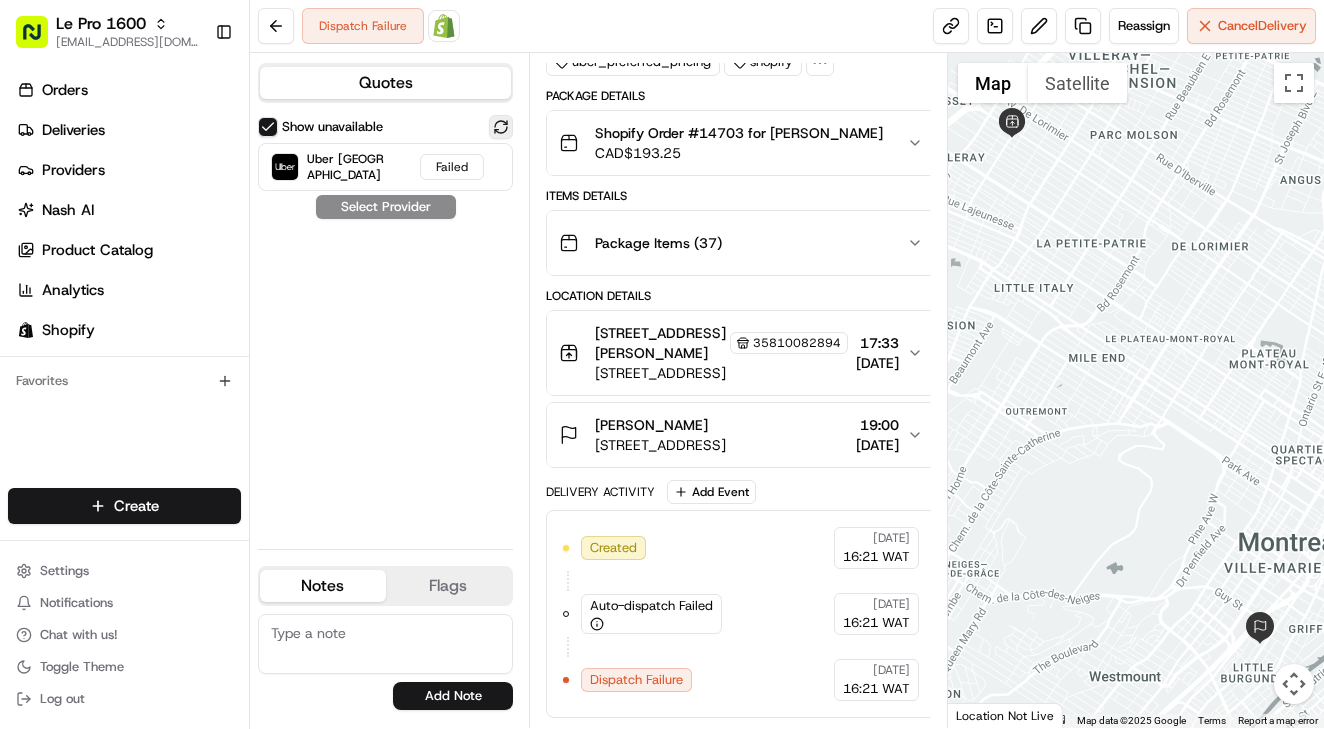 click at bounding box center [501, 127] 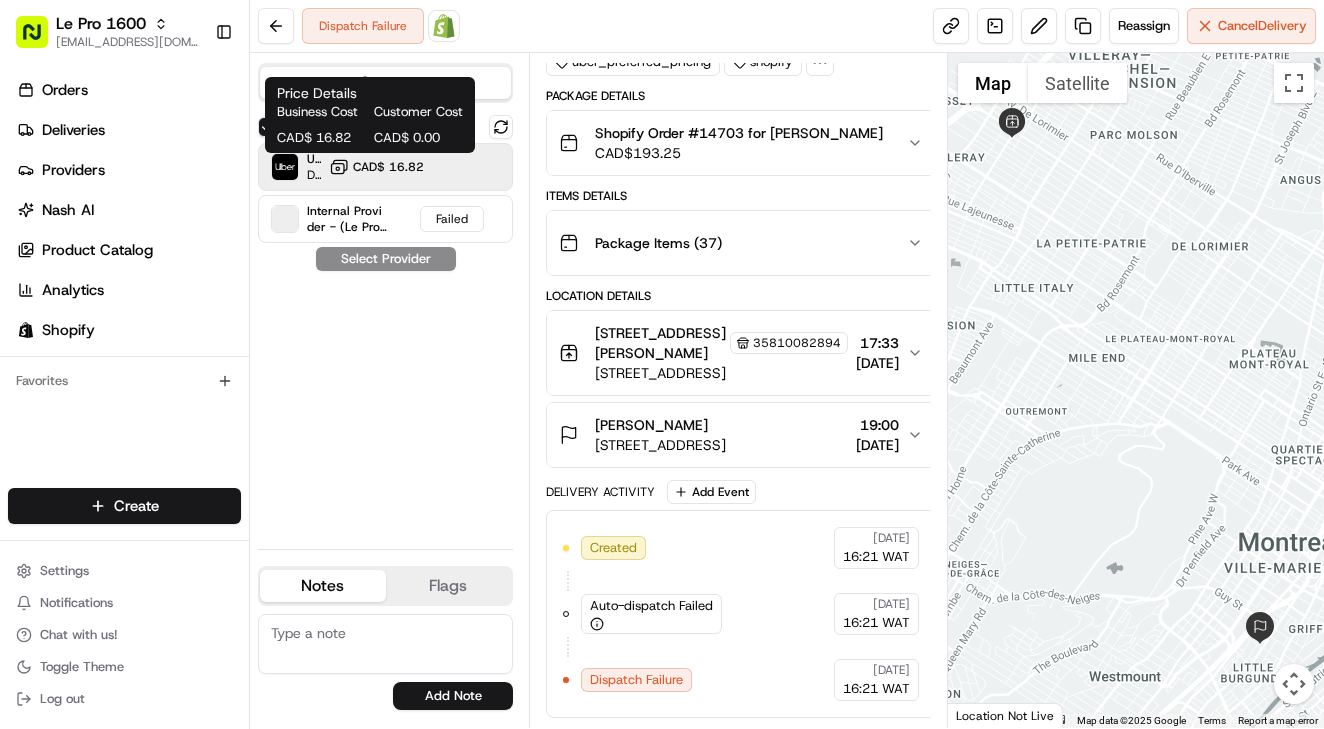 scroll, scrollTop: 0, scrollLeft: 0, axis: both 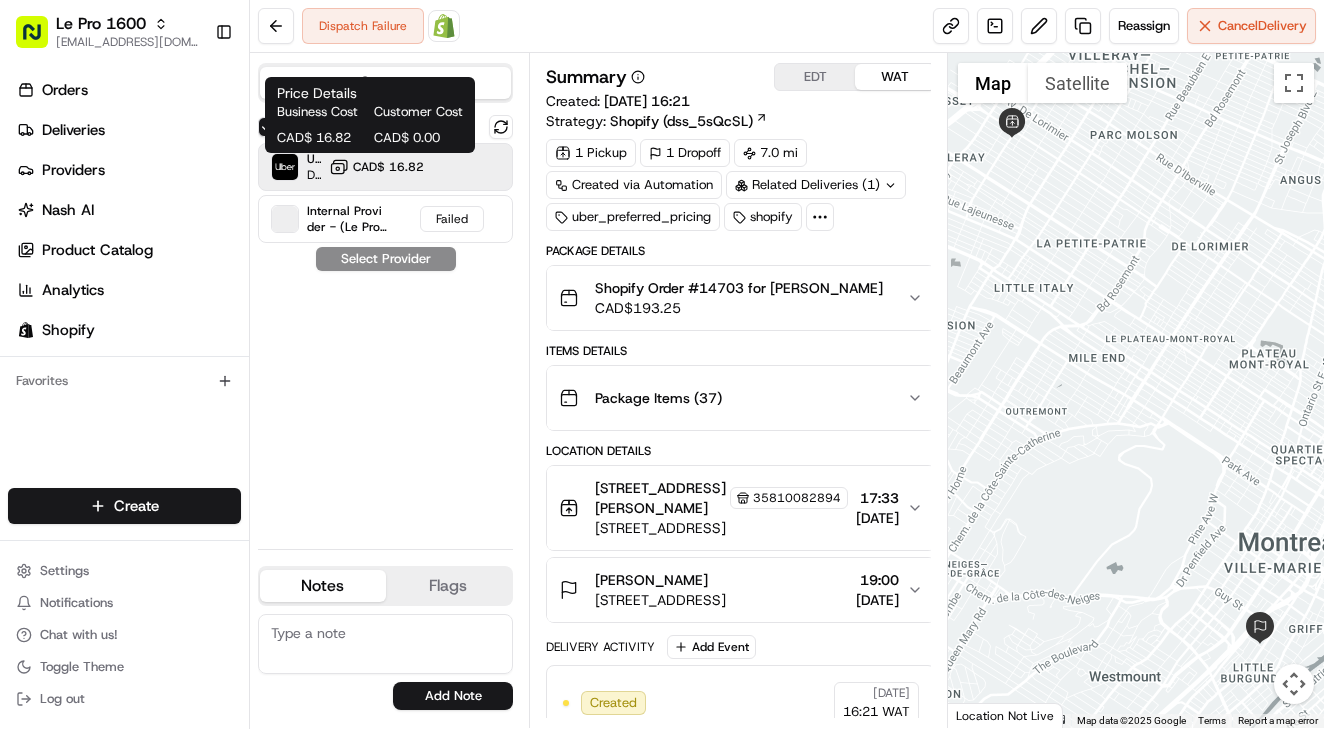 click on "CAD$   16.82" at bounding box center (388, 167) 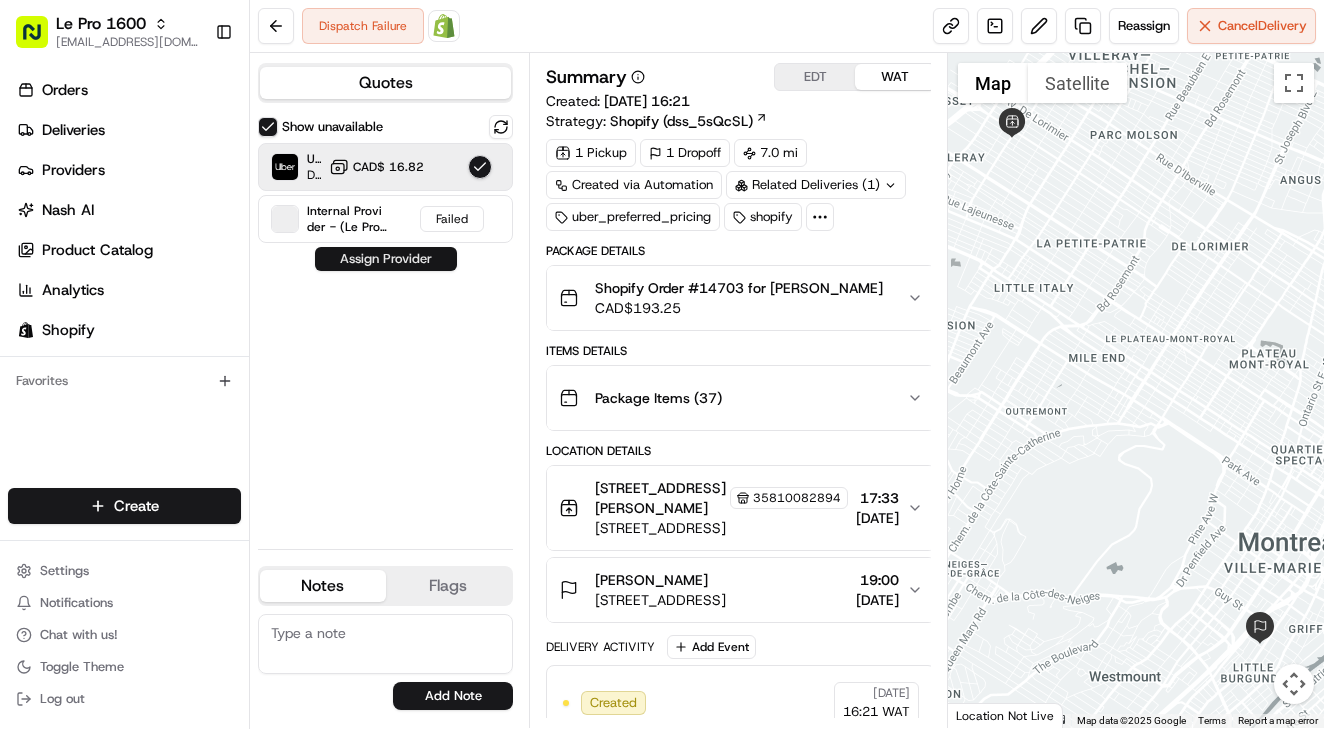 click on "Assign Provider" at bounding box center [386, 259] 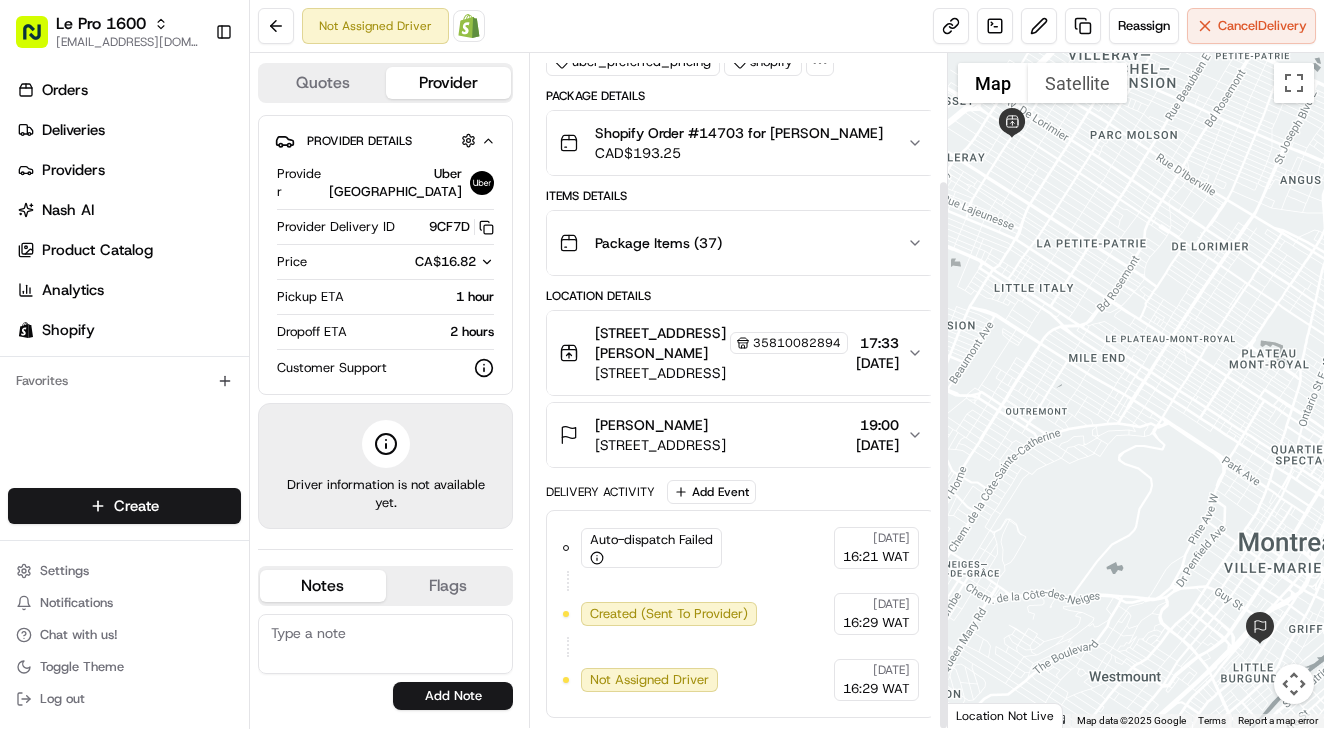 scroll, scrollTop: 155, scrollLeft: 0, axis: vertical 